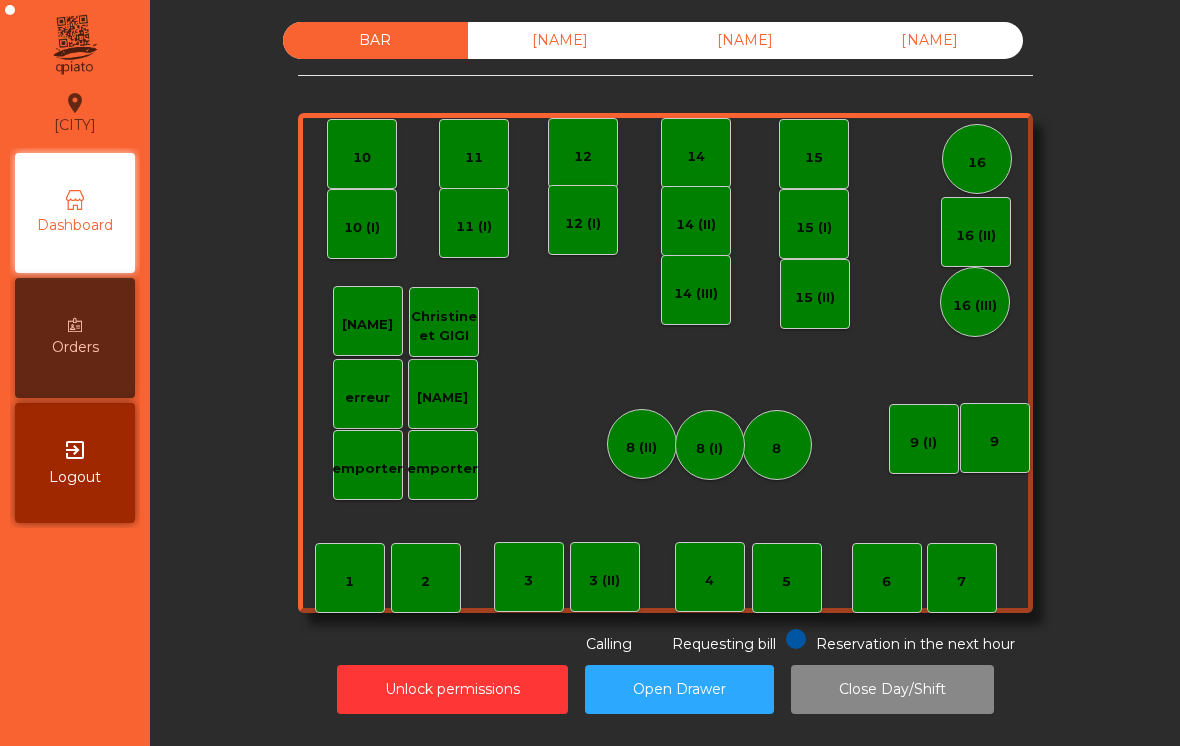 scroll, scrollTop: 0, scrollLeft: 0, axis: both 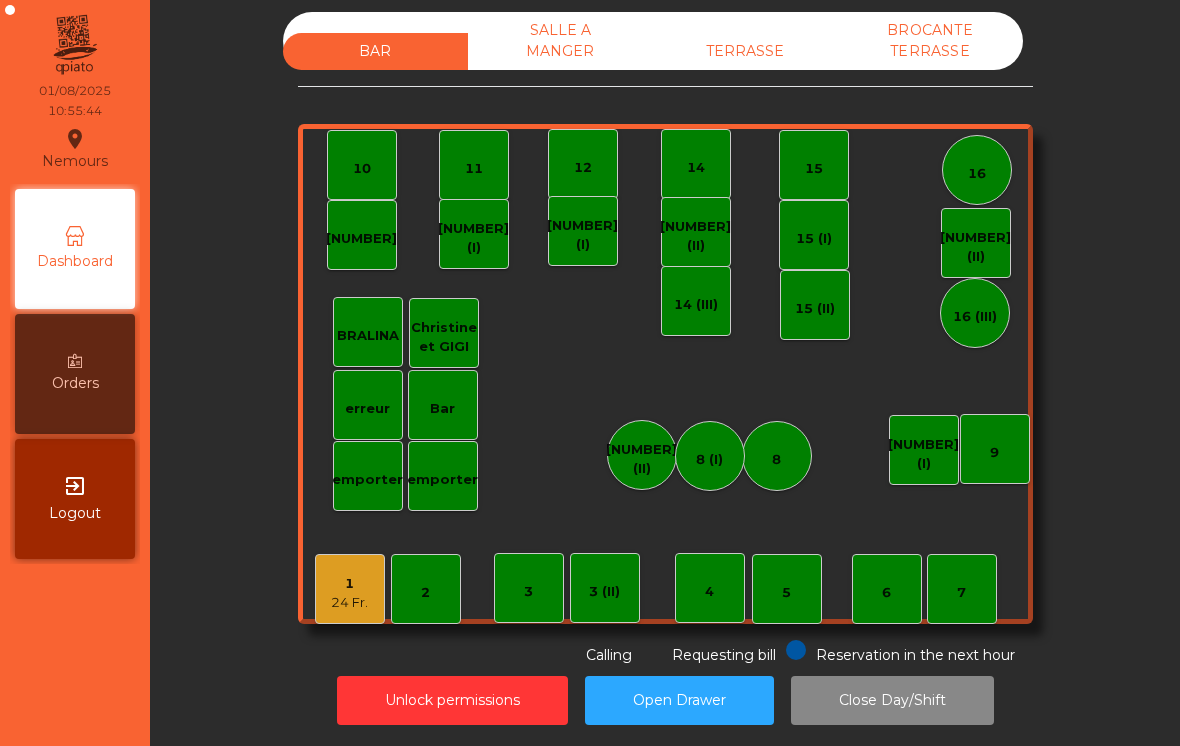 click on "TERRASSE" 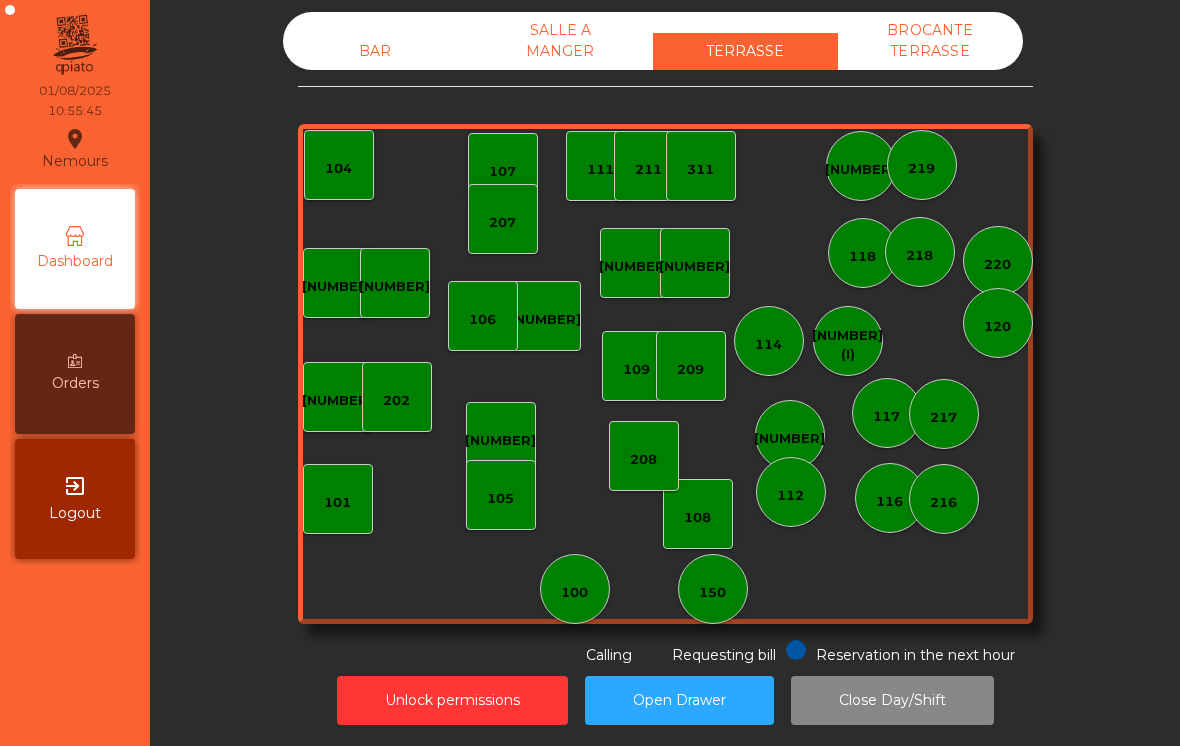 click on "TERRASSE" 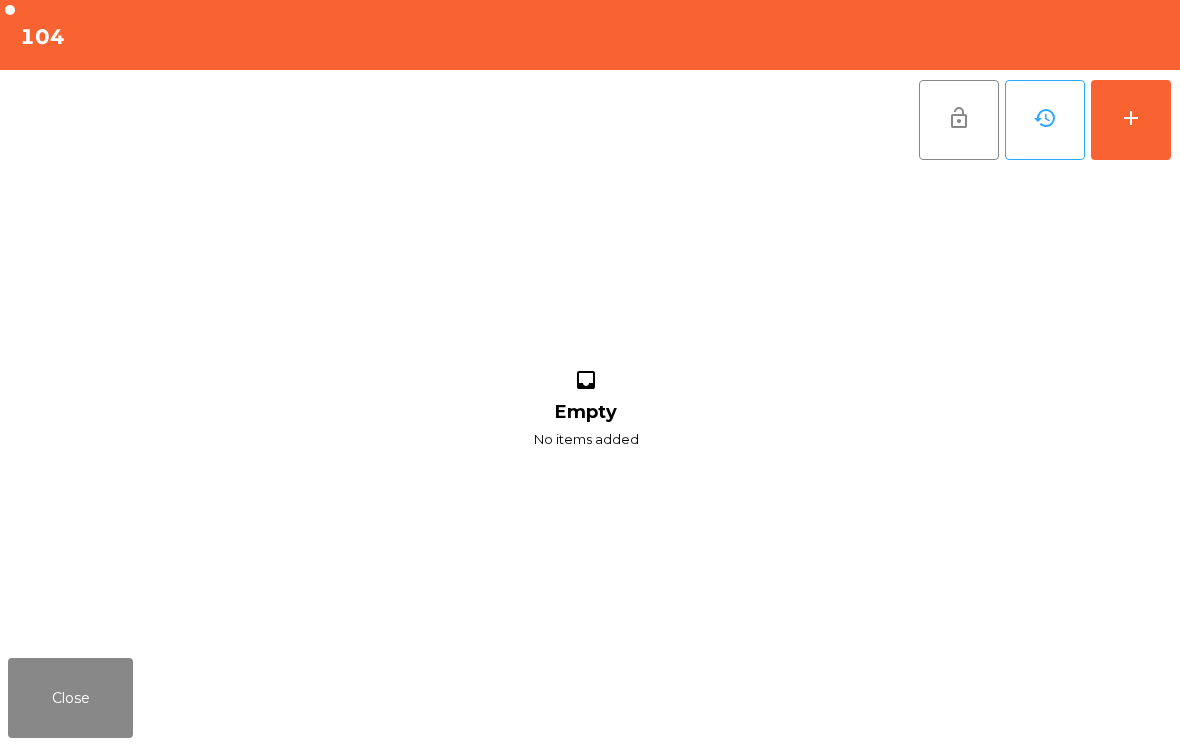 click on "add" 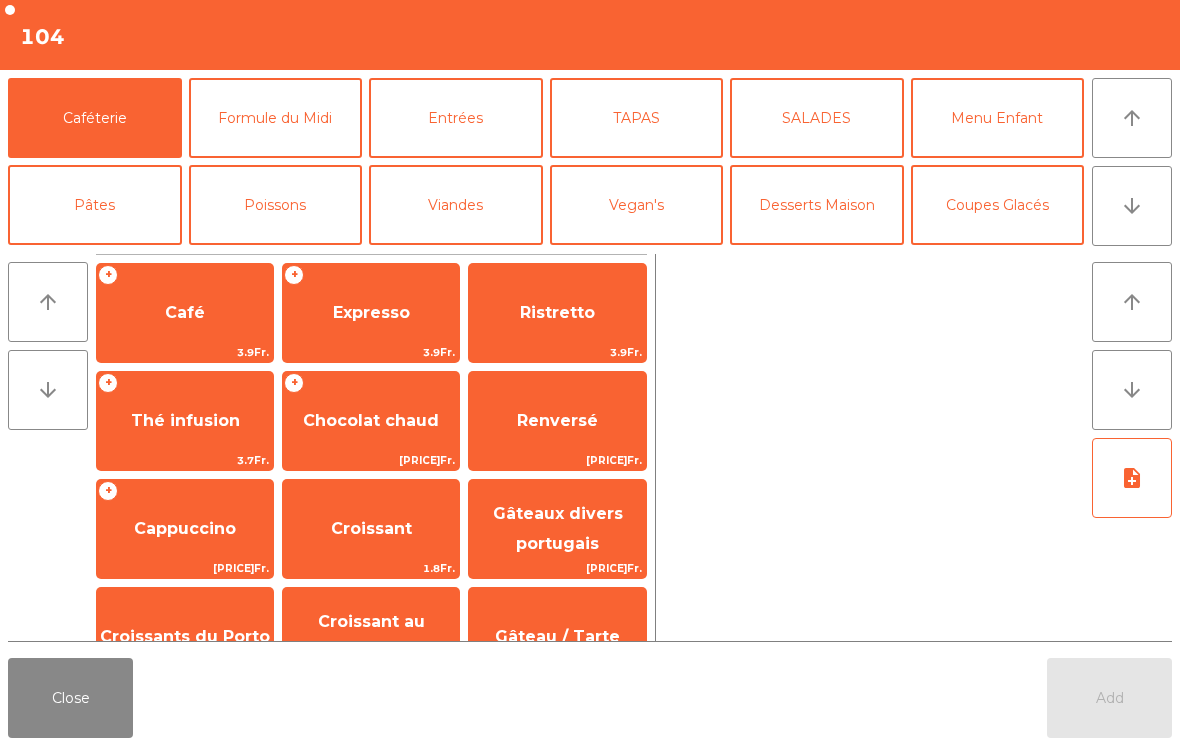 click on "Café" 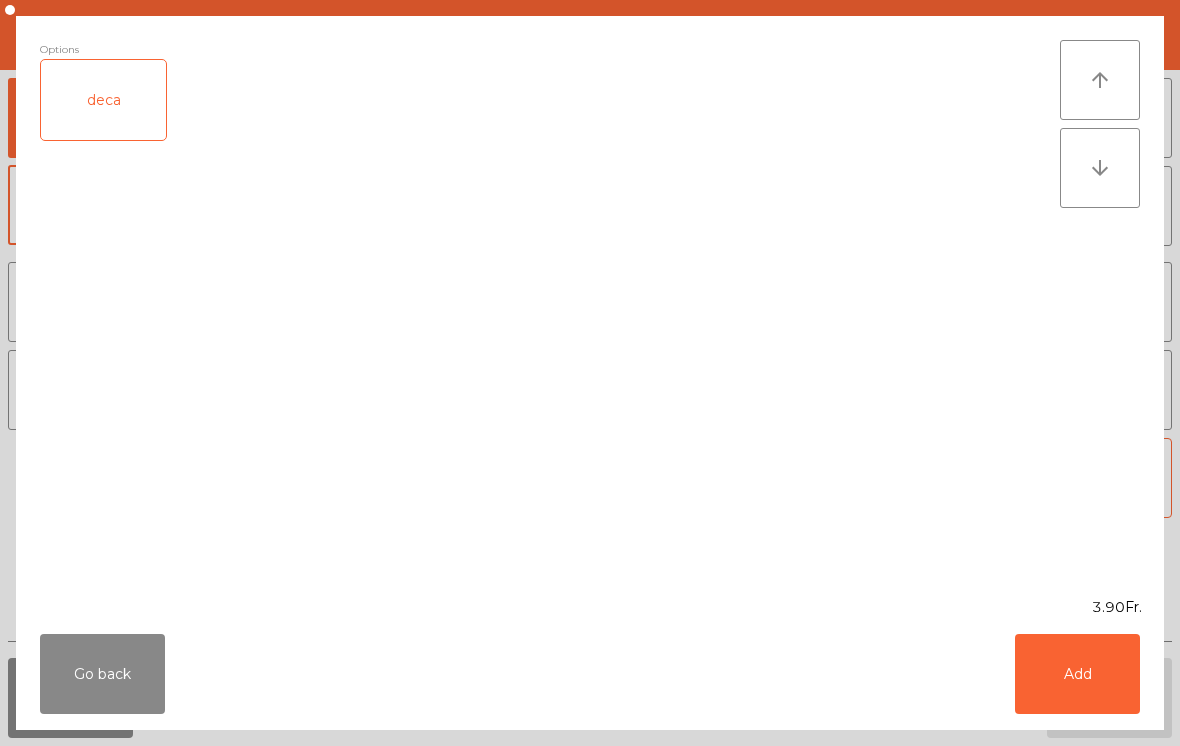 click on "Add" 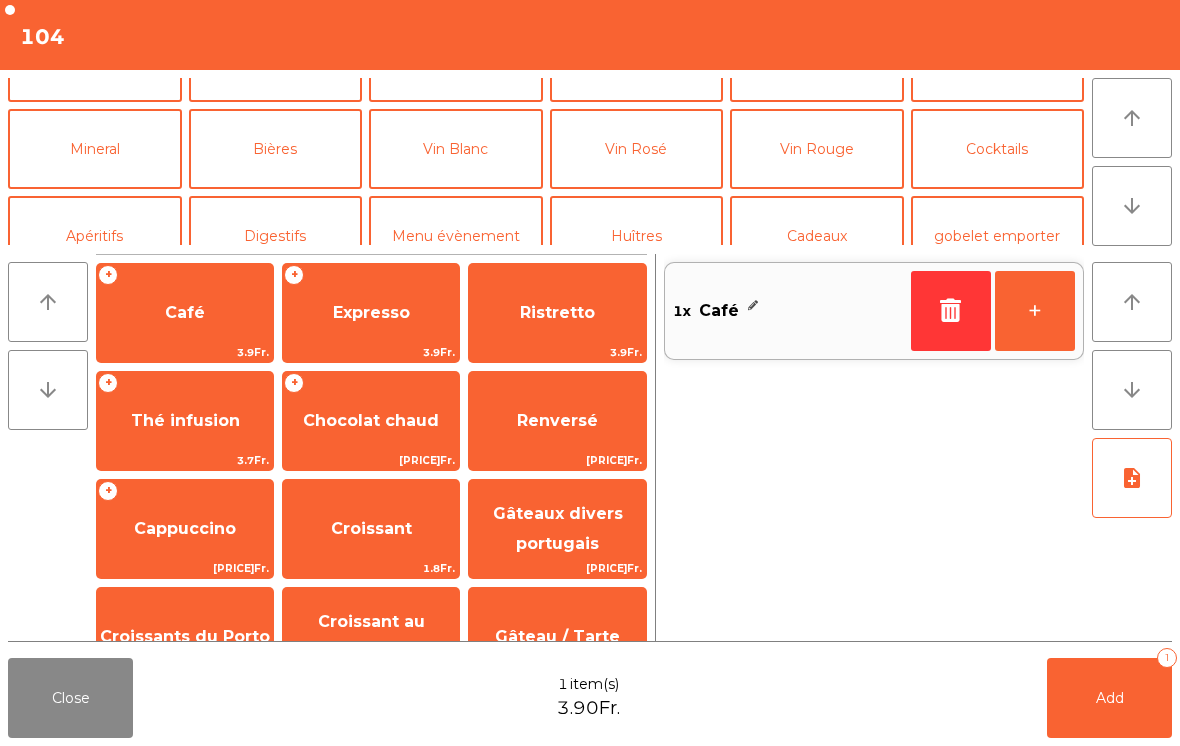 scroll, scrollTop: 141, scrollLeft: 0, axis: vertical 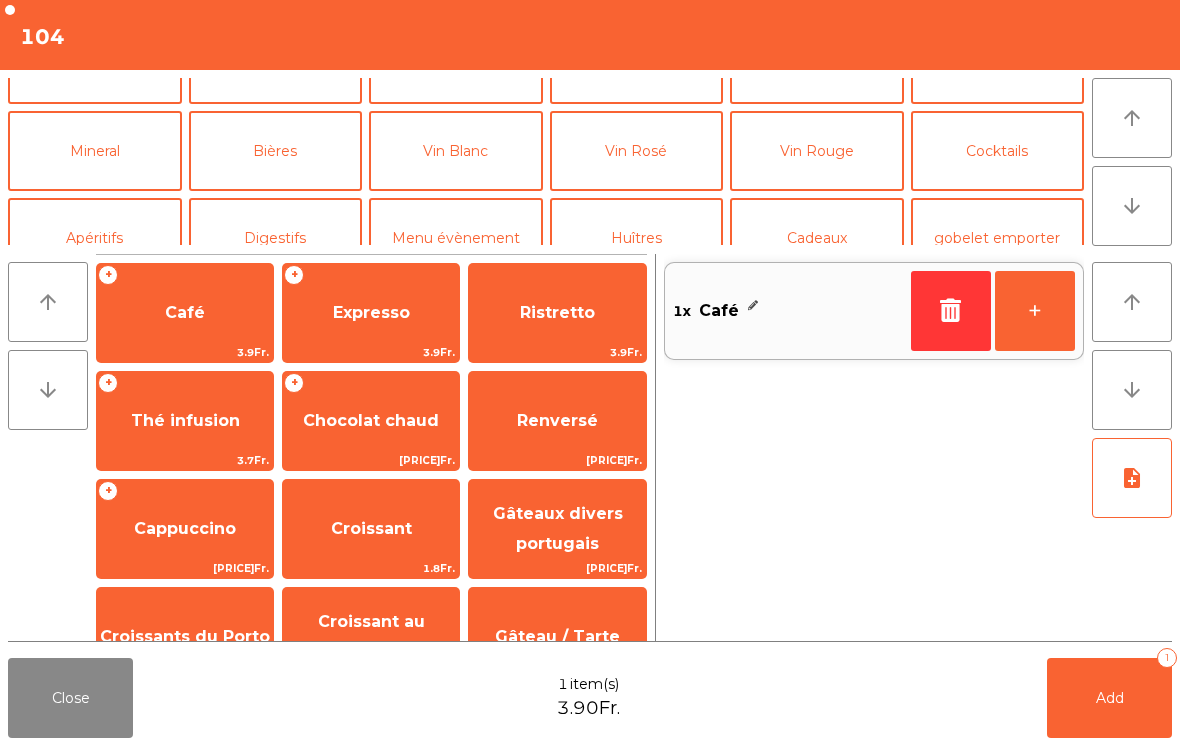 click on "Bières" 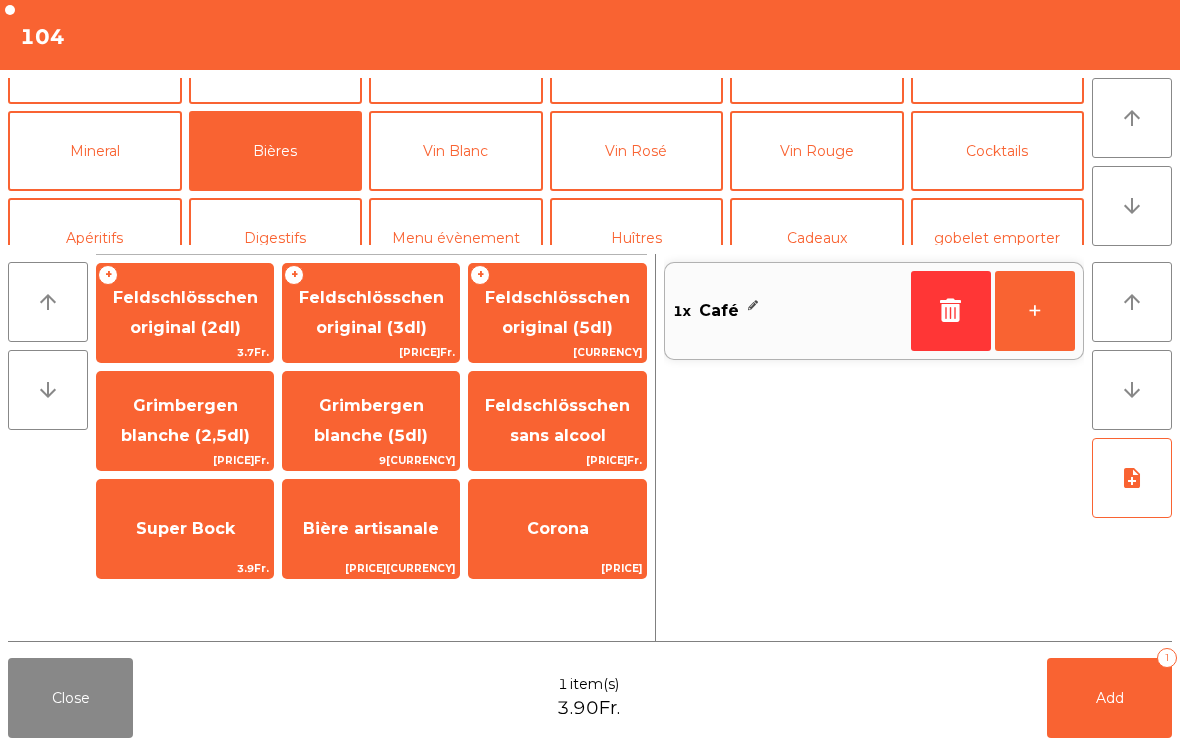 click on "Add [NUMBER]" 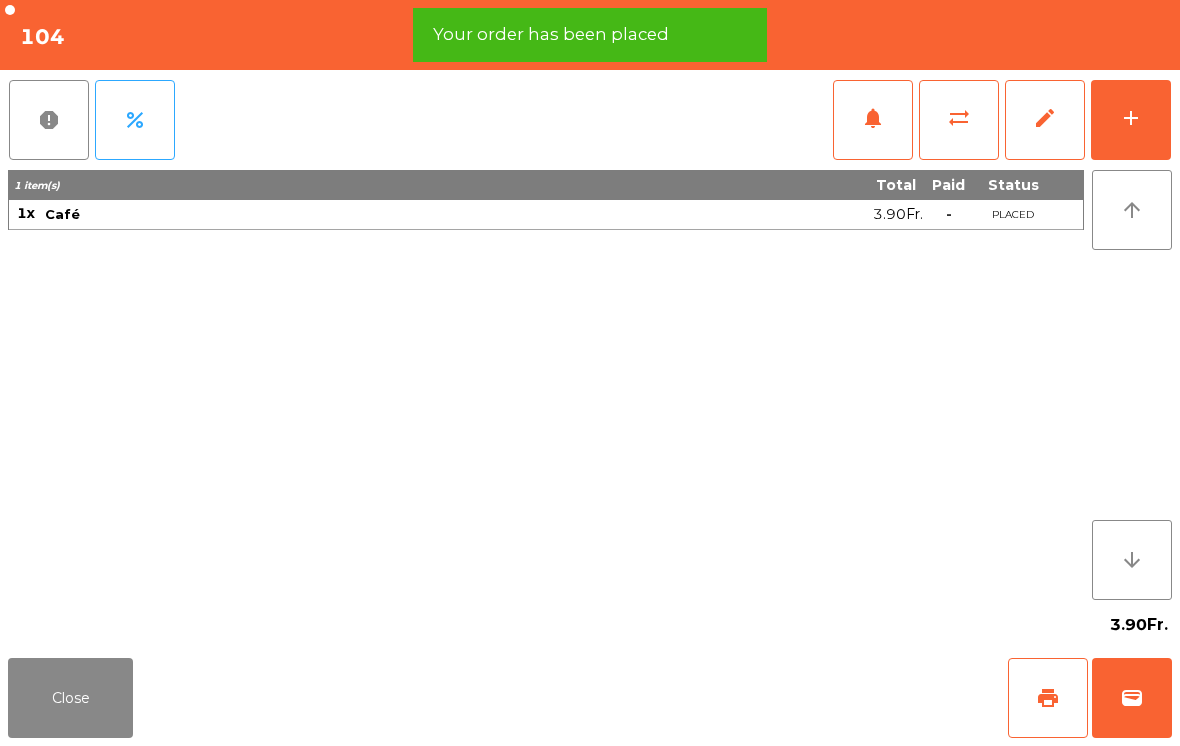 click on "add" 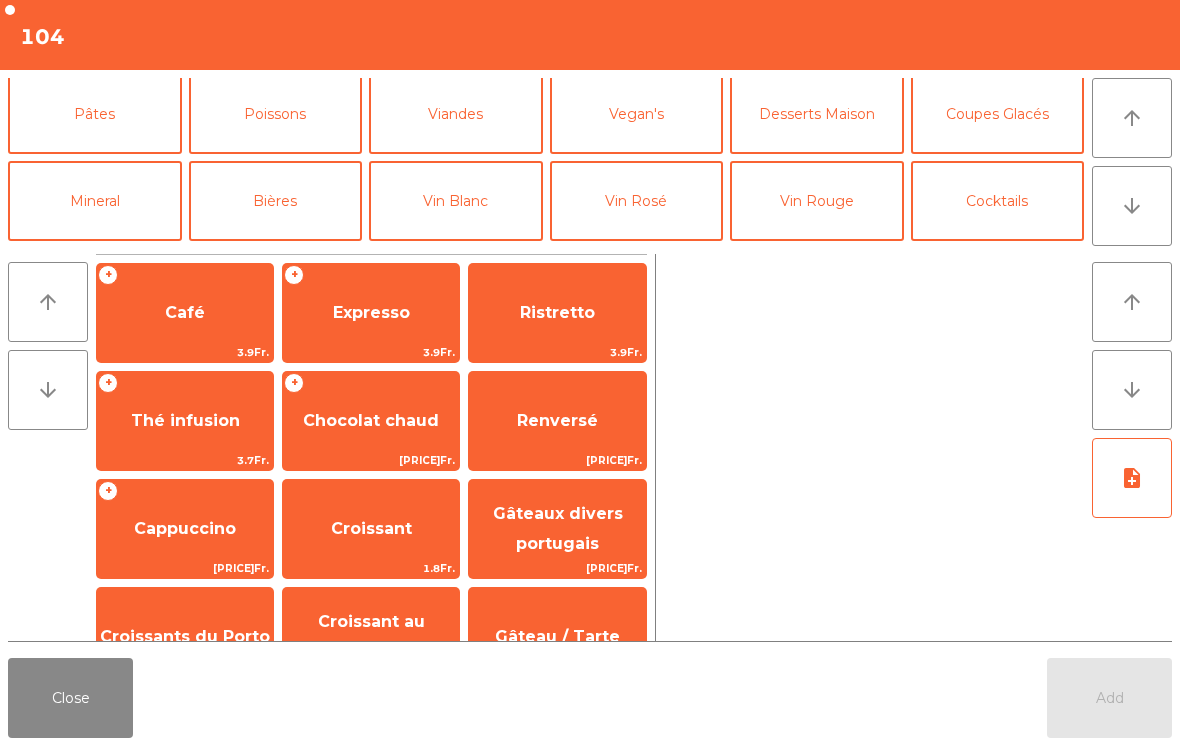 scroll, scrollTop: 127, scrollLeft: 0, axis: vertical 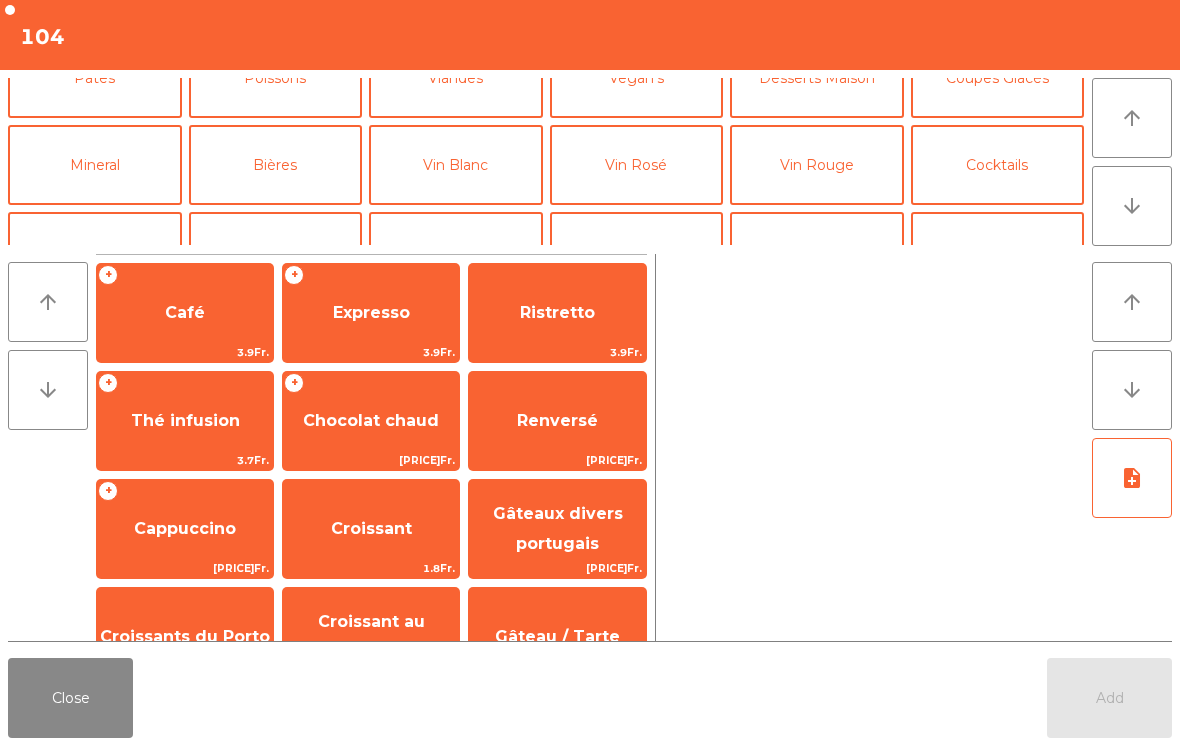 click on "Bières" 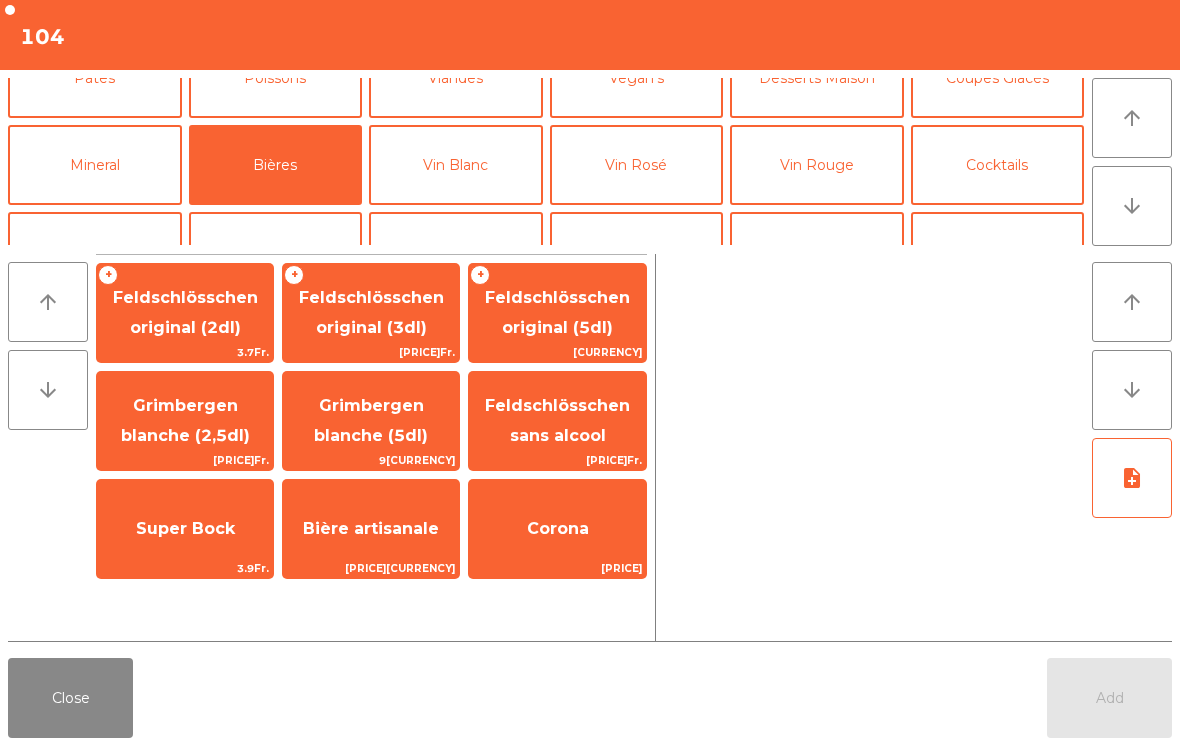 click on "Grimbergen blanche (2,5dl)" 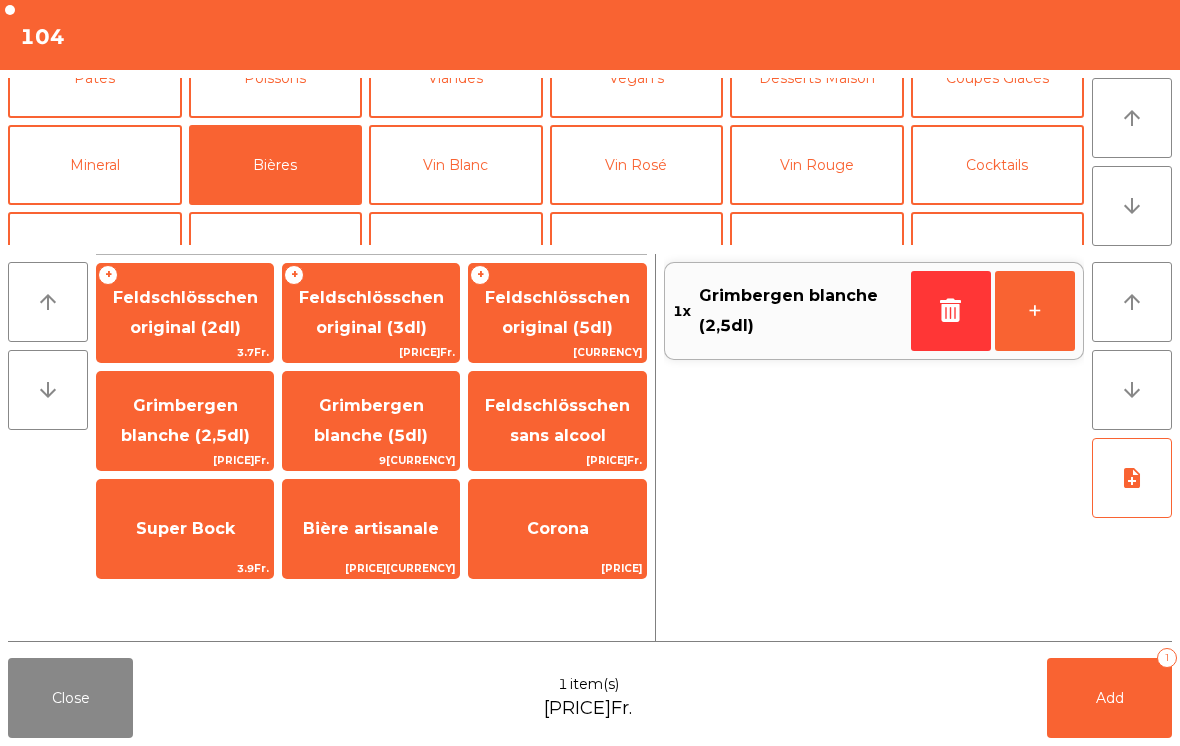 click on "Add" 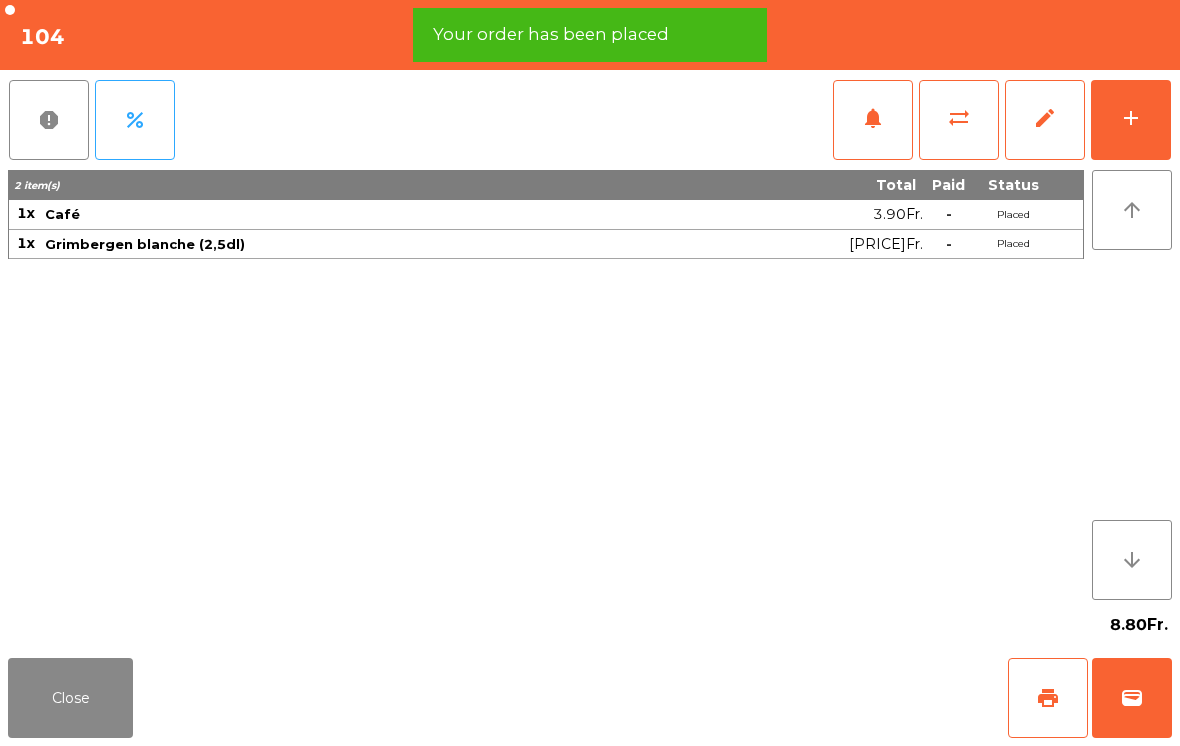 click on "print" 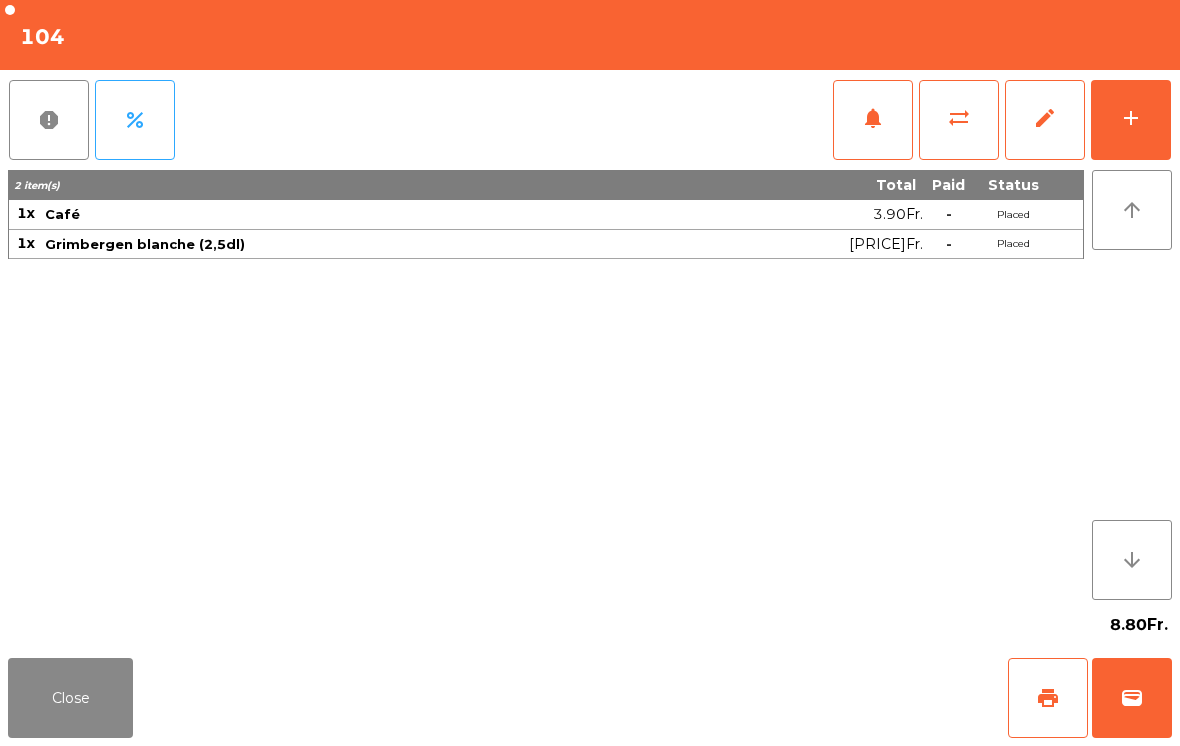 click on "Close" 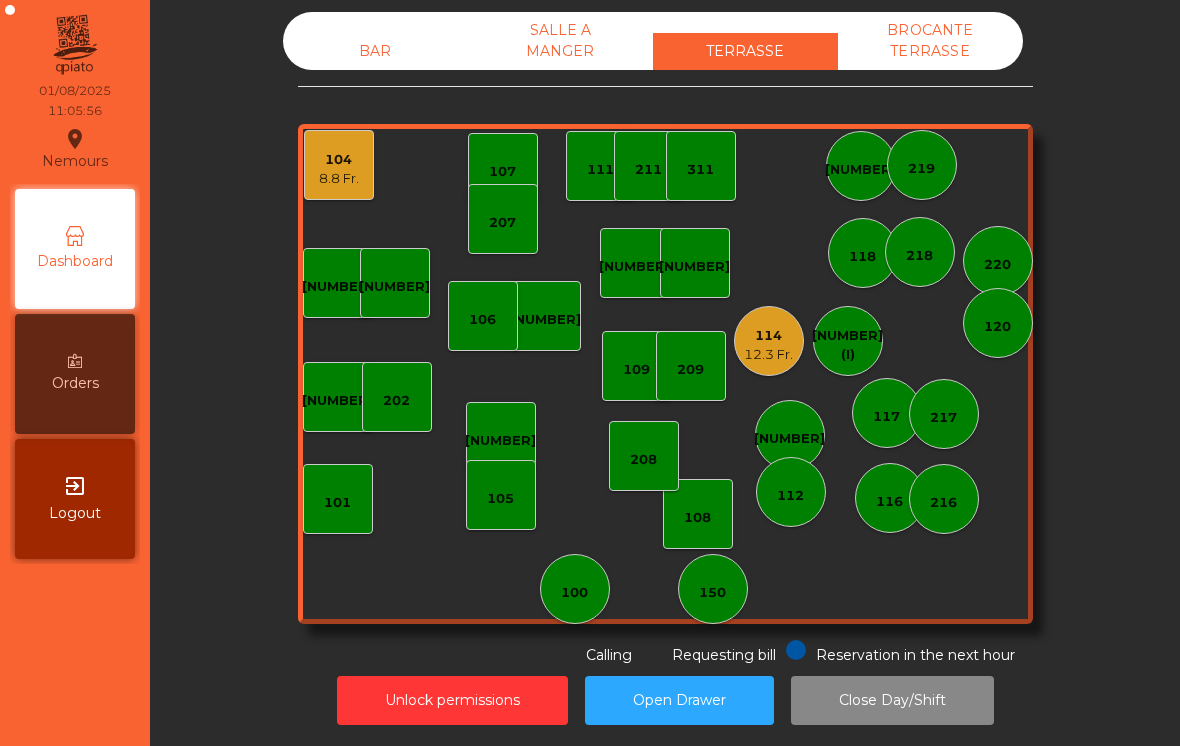 click on "BAR" 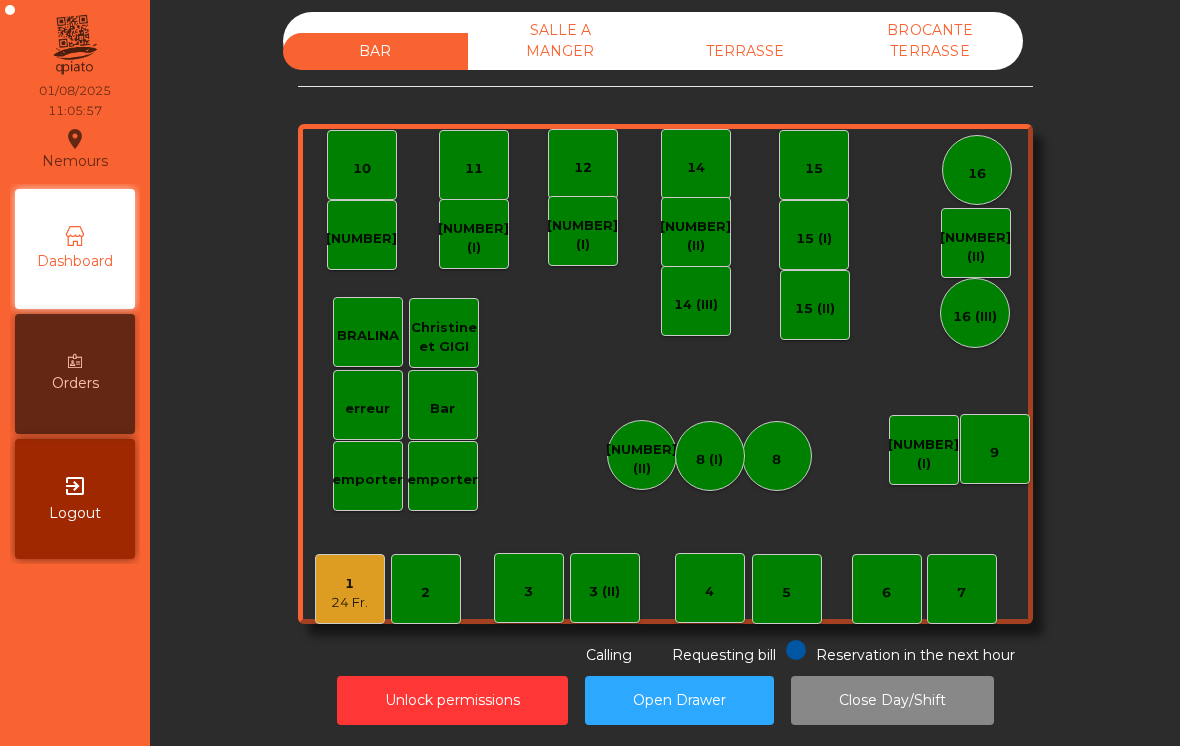 click on "24 Fr." 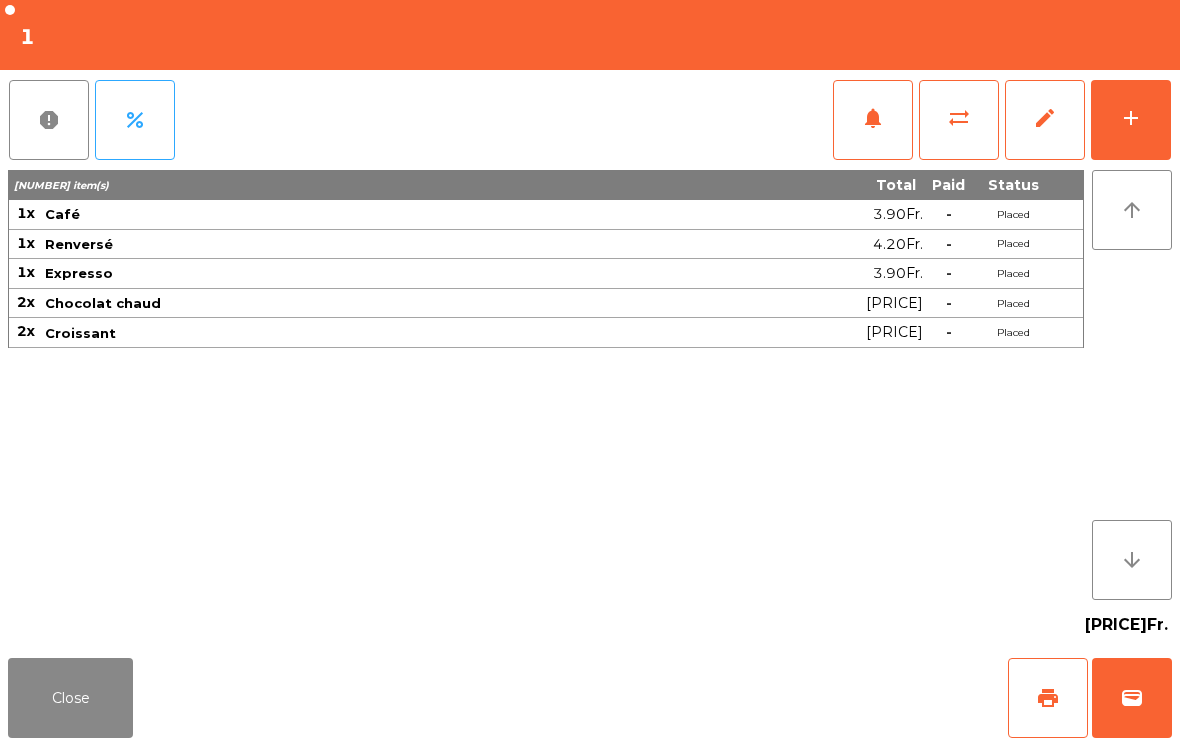 click on "print" 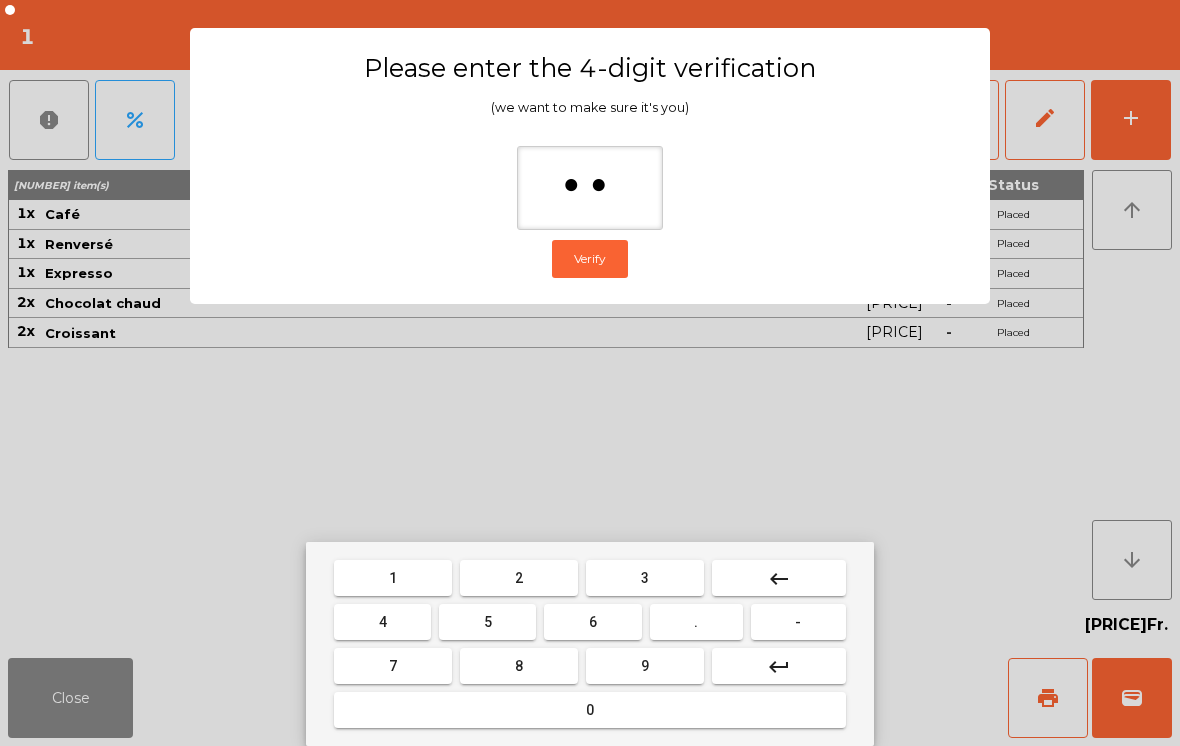 type on "***" 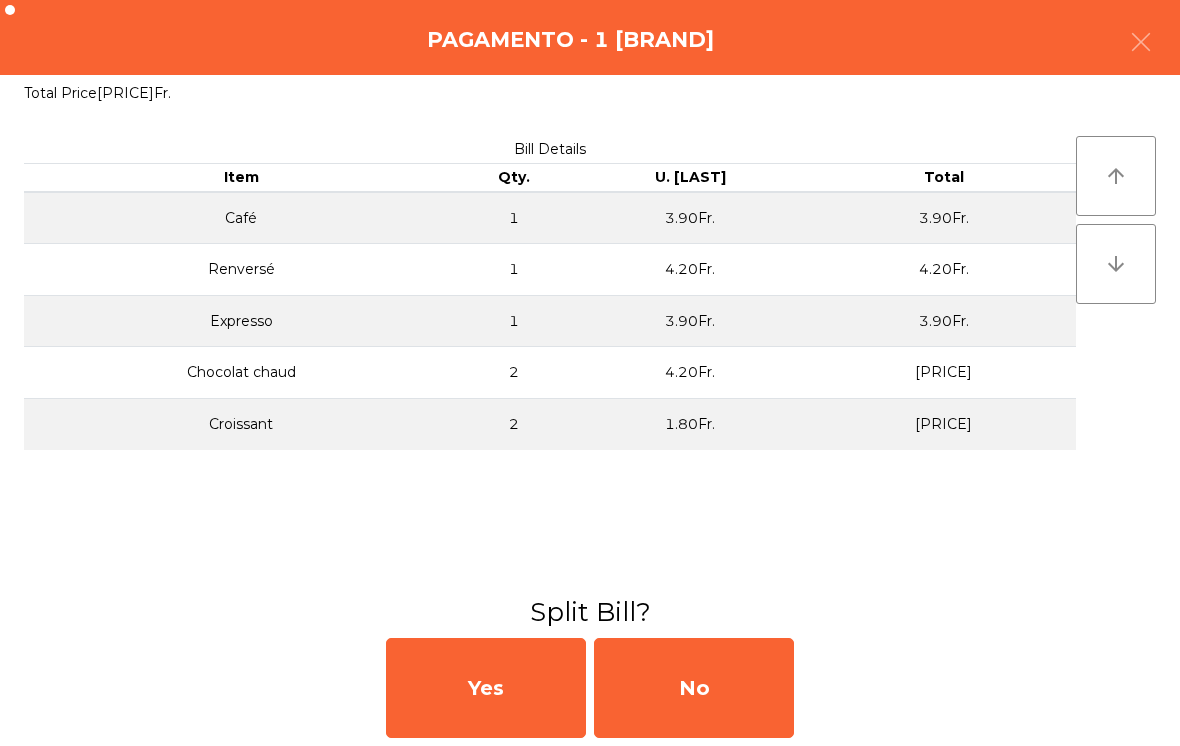 click on "No" 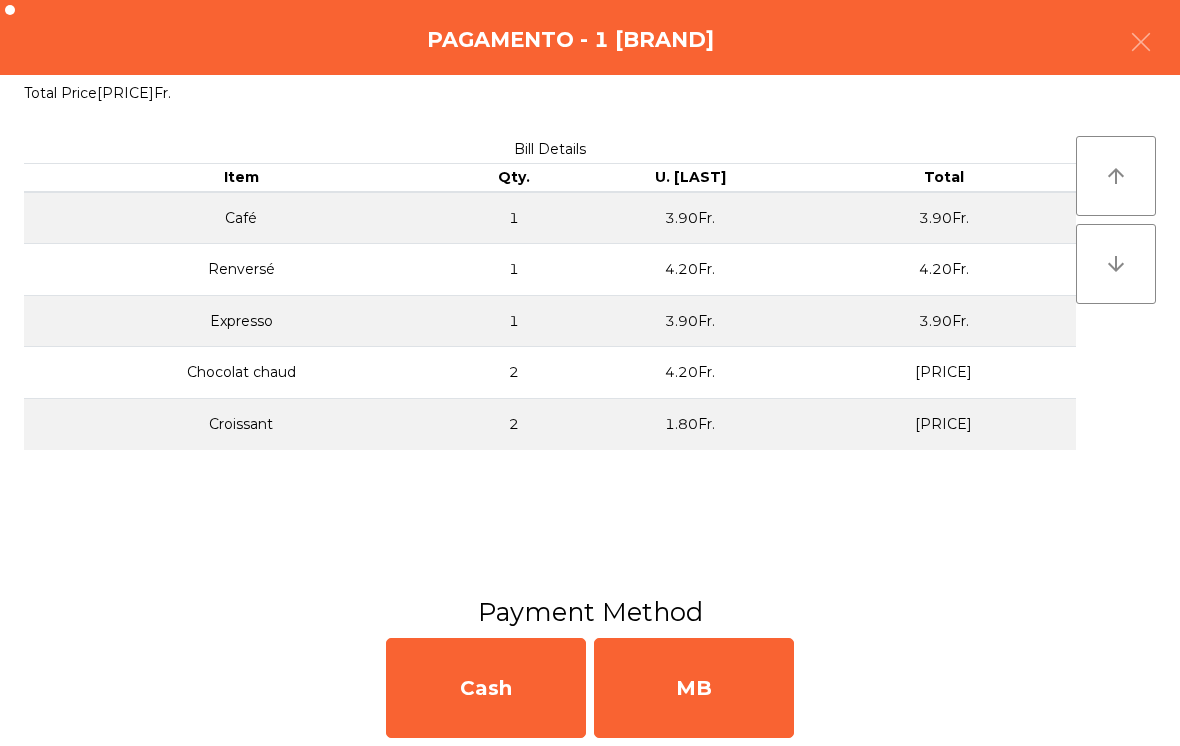 click on "MB" 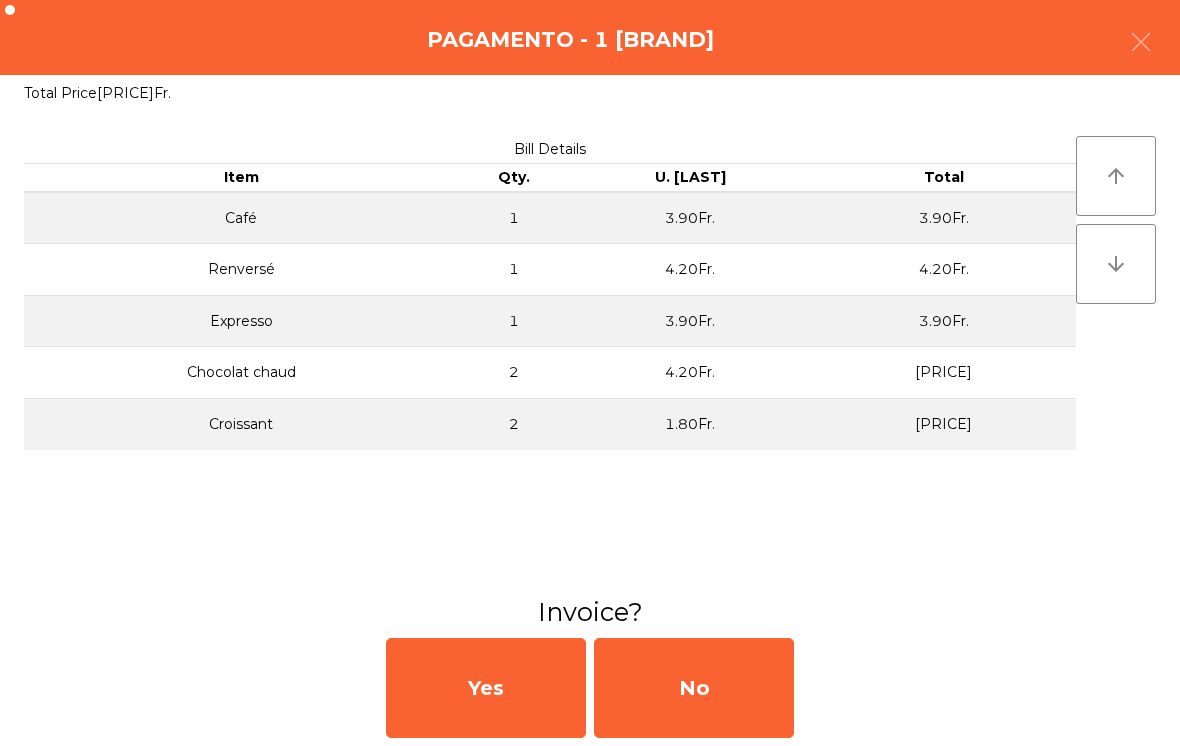 click on "No" 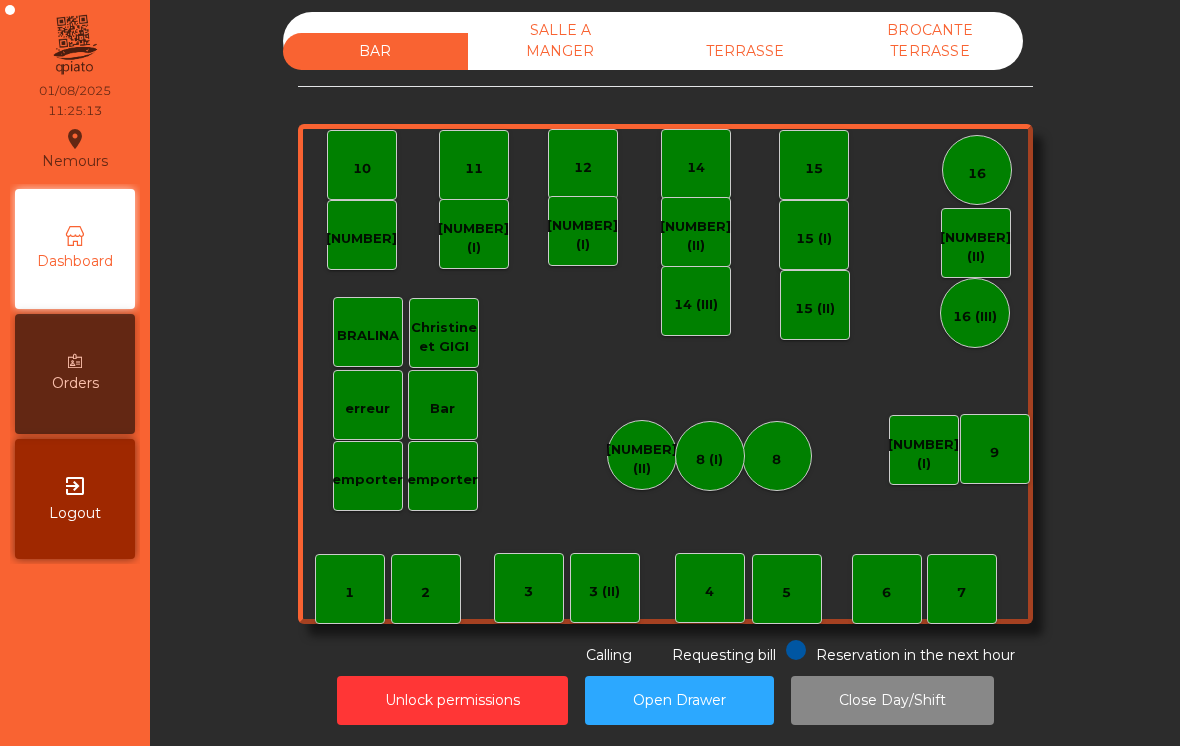 click on "TERRASSE" 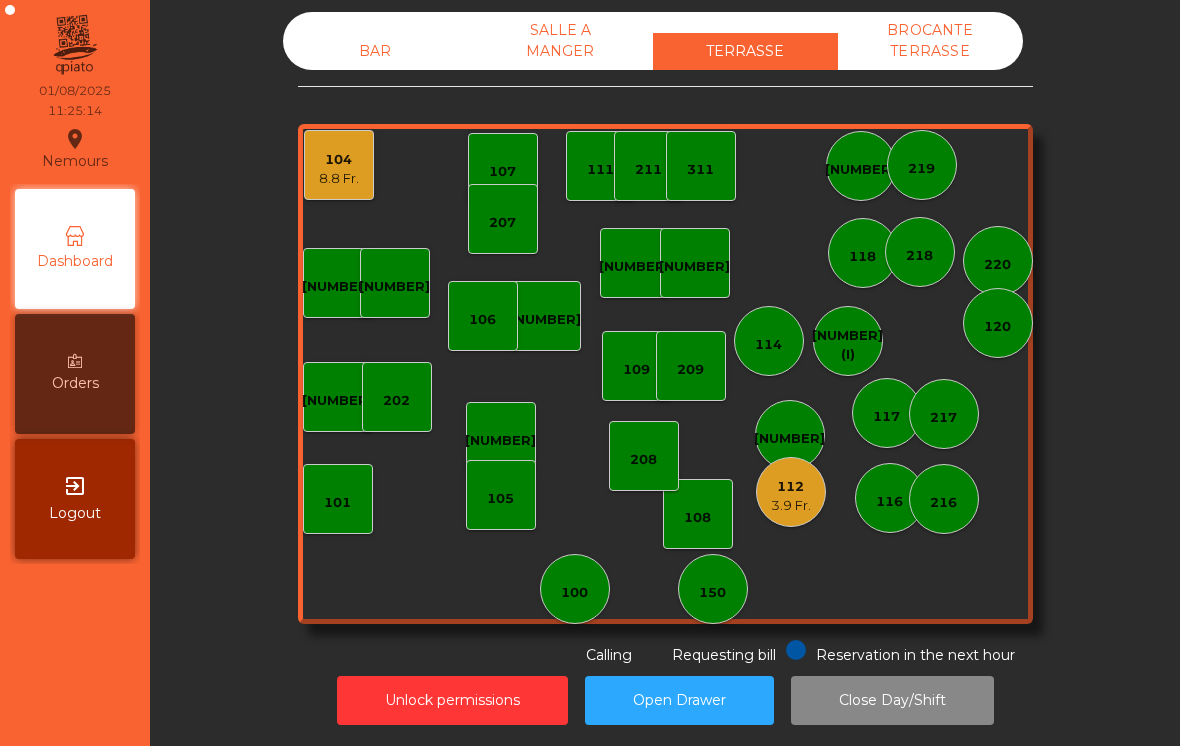 click on "100" 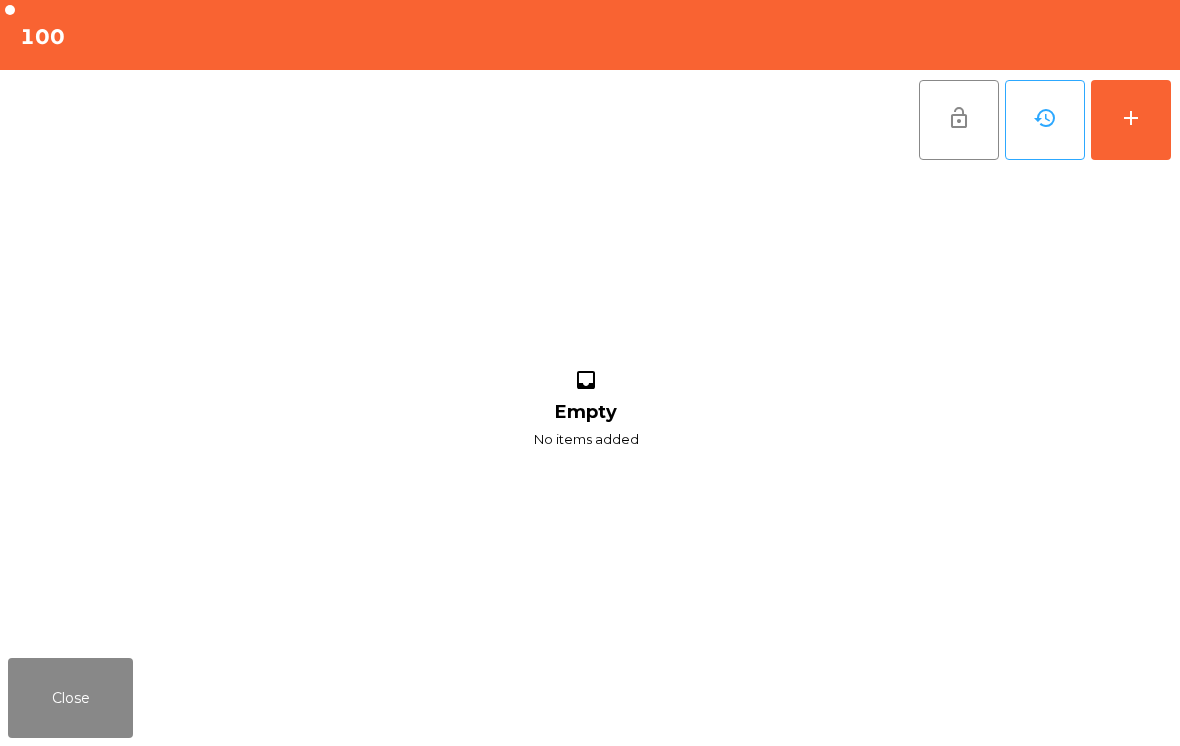 click on "add" 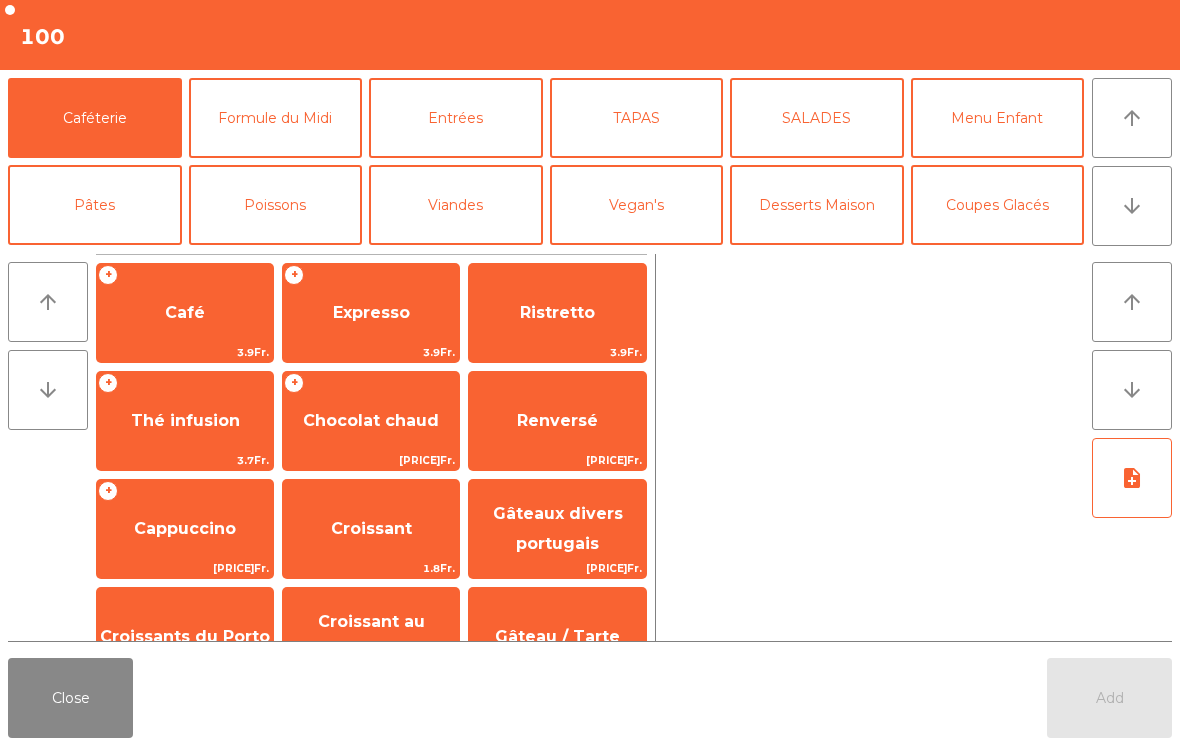 click on "Cappuccino" 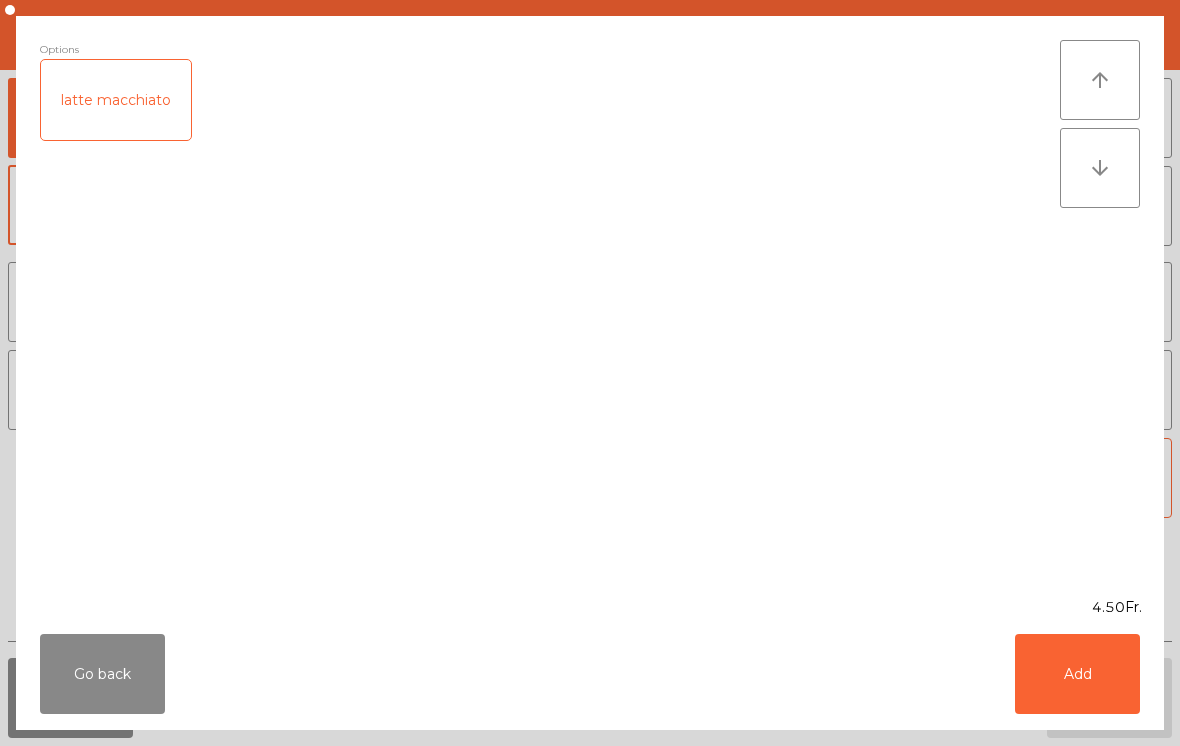 click on "Add" 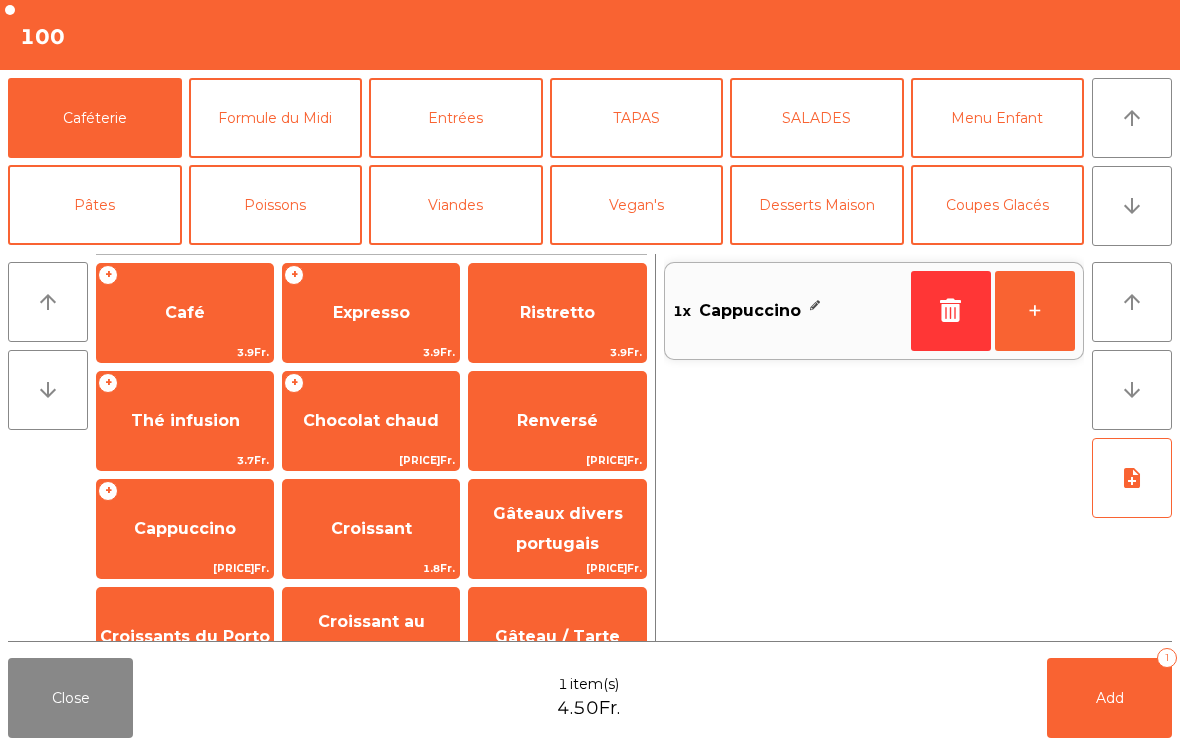 click on "+" 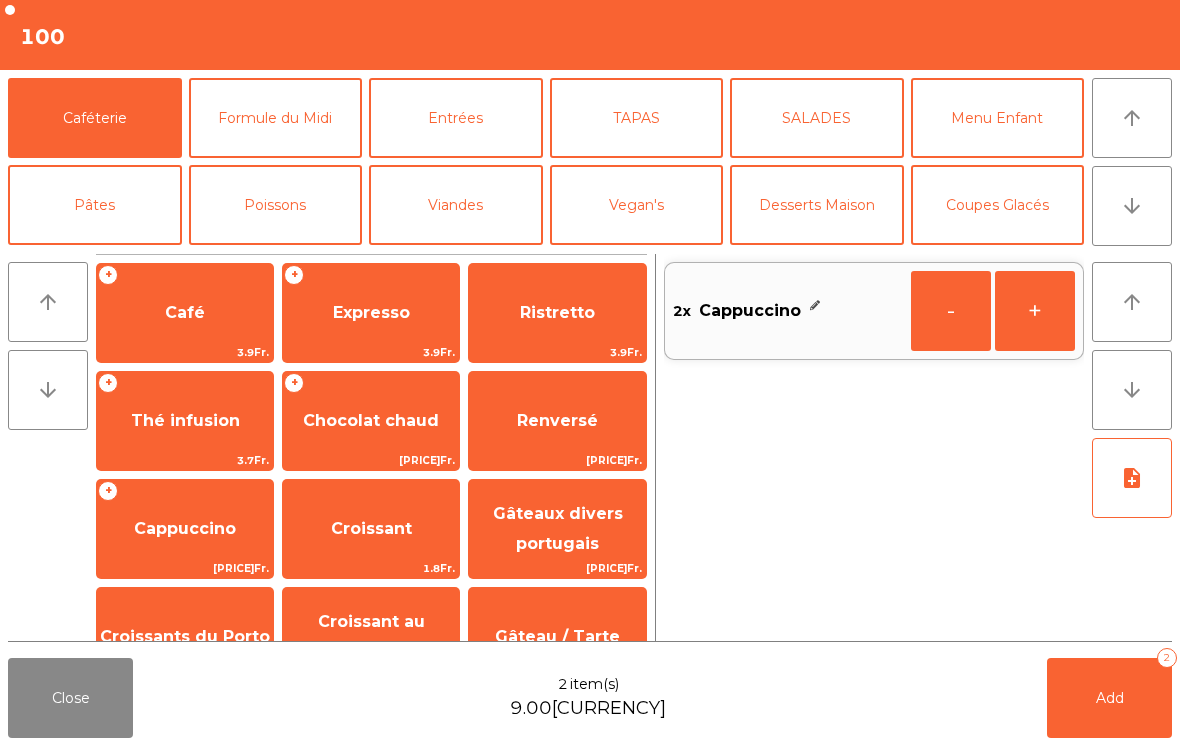 click on "Add   2" 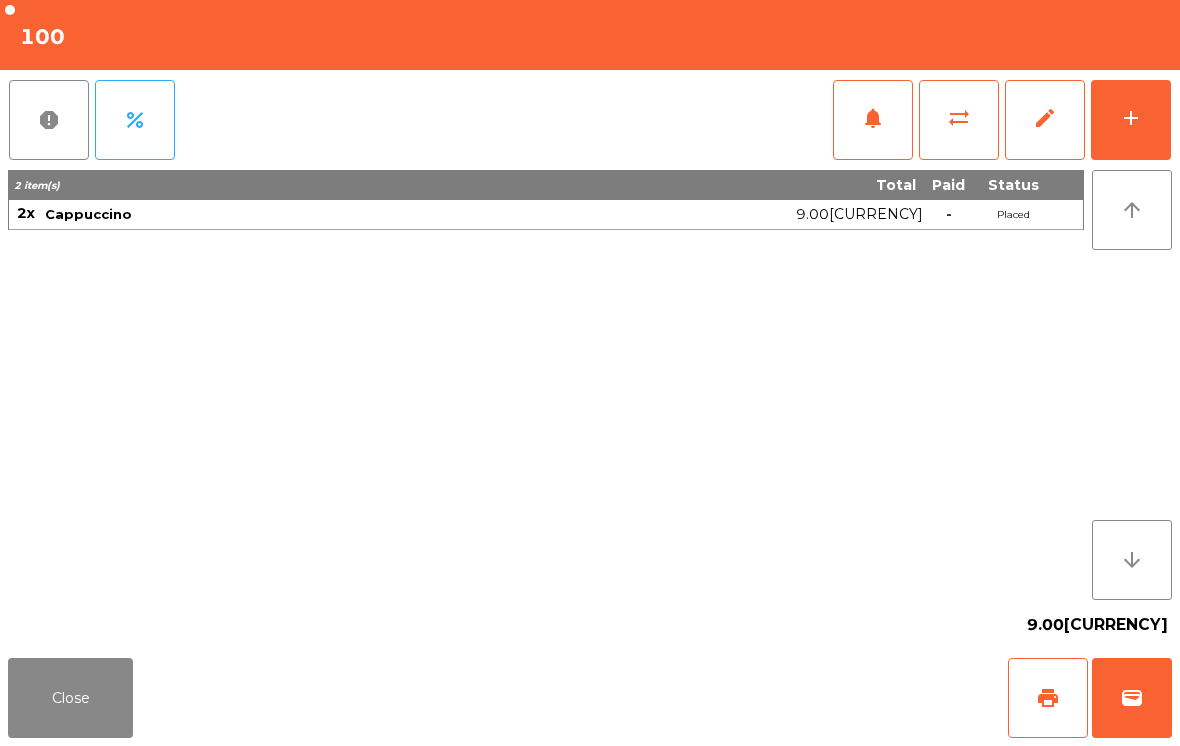 click on "wallet" 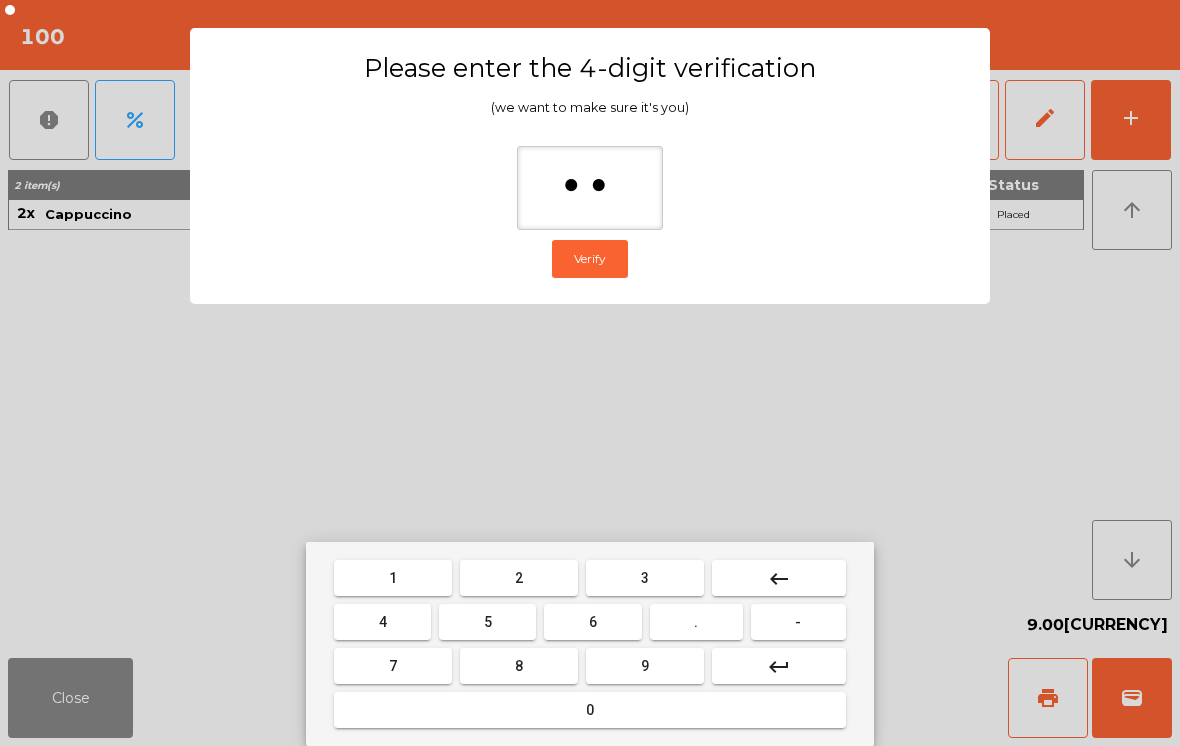 type on "***" 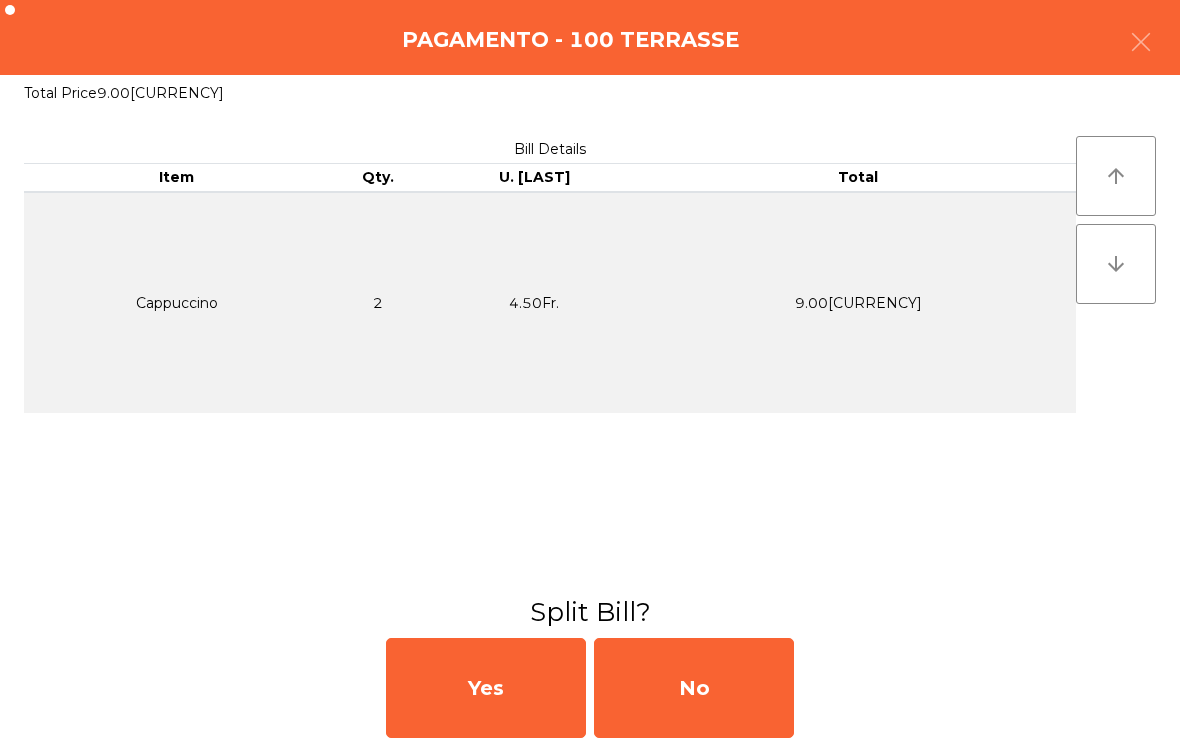 click on "No" 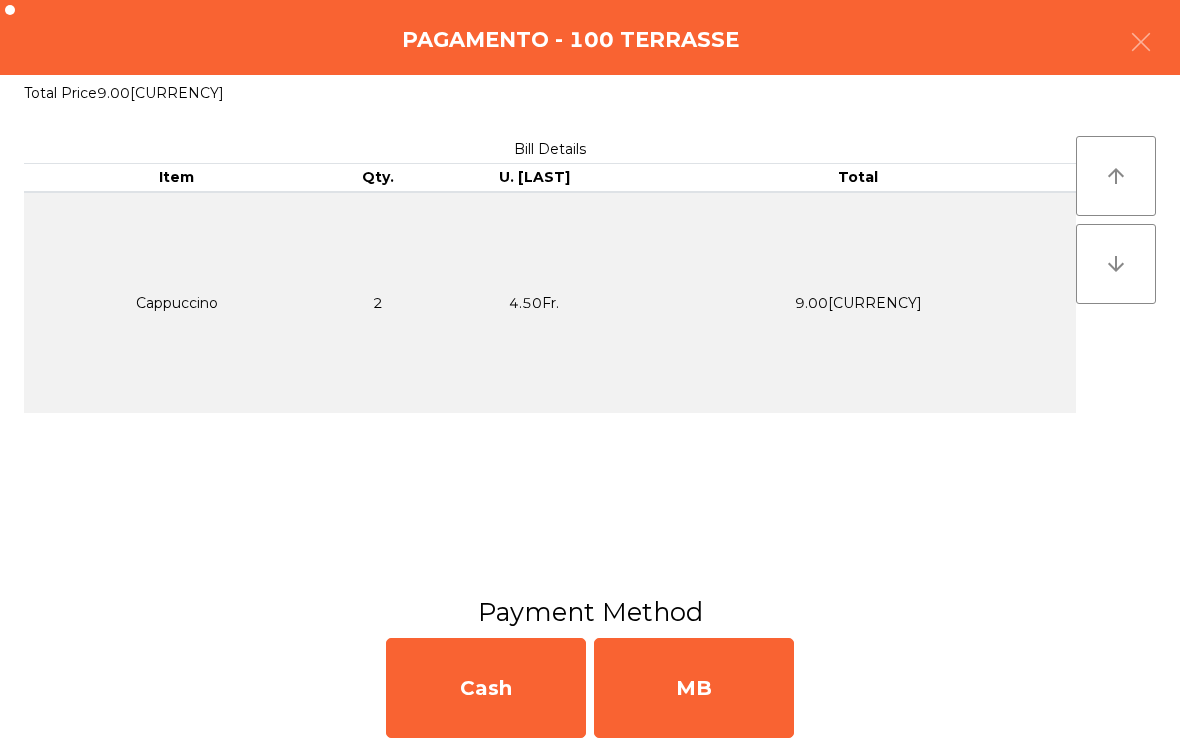 click on "MB" 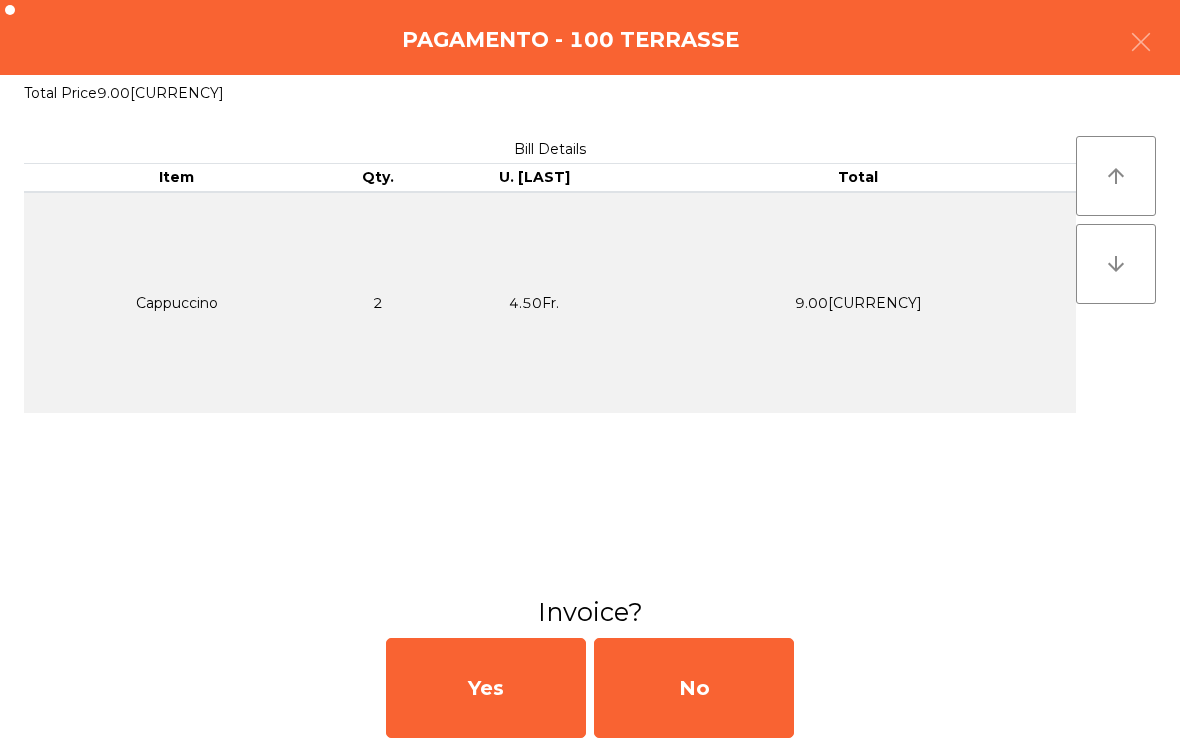 click on "No" 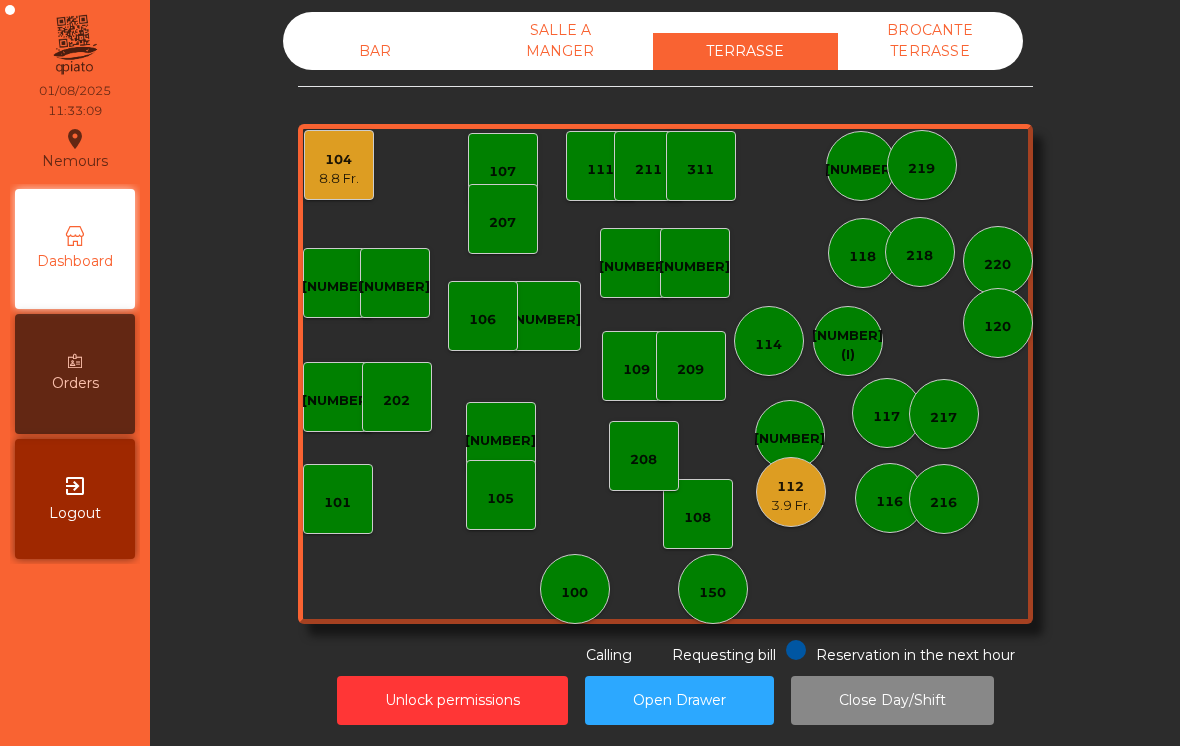 click on "105" 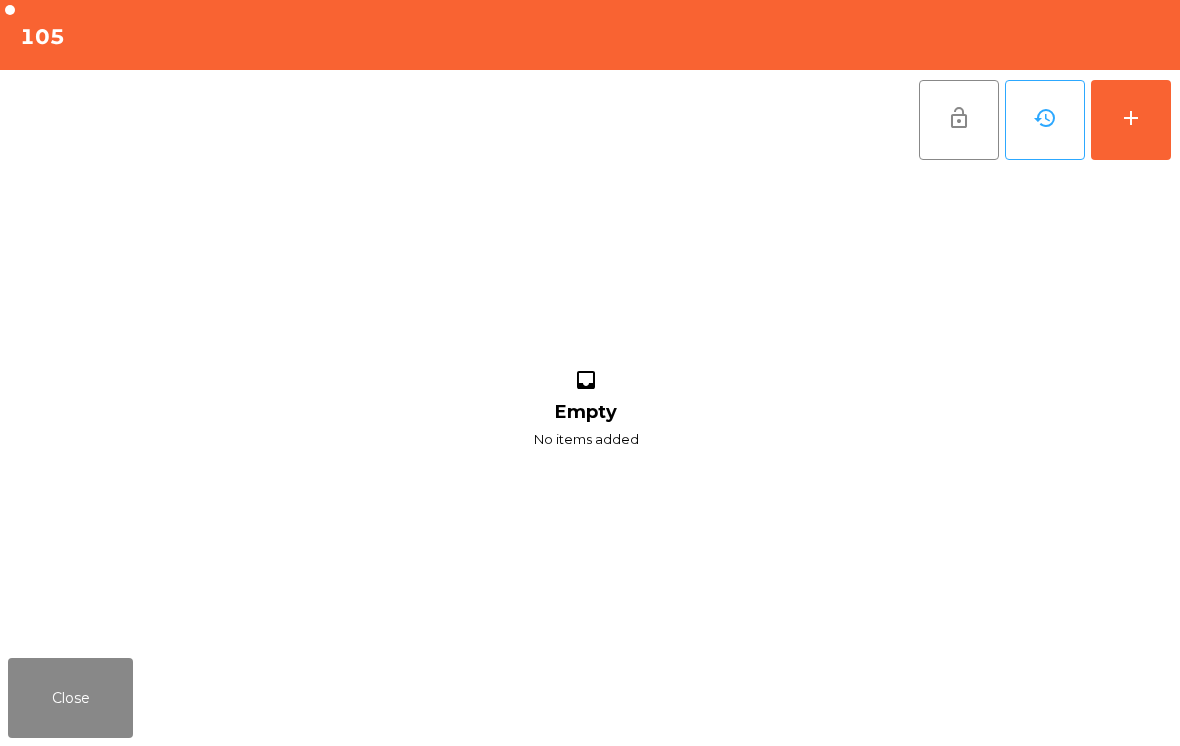 click on "add" 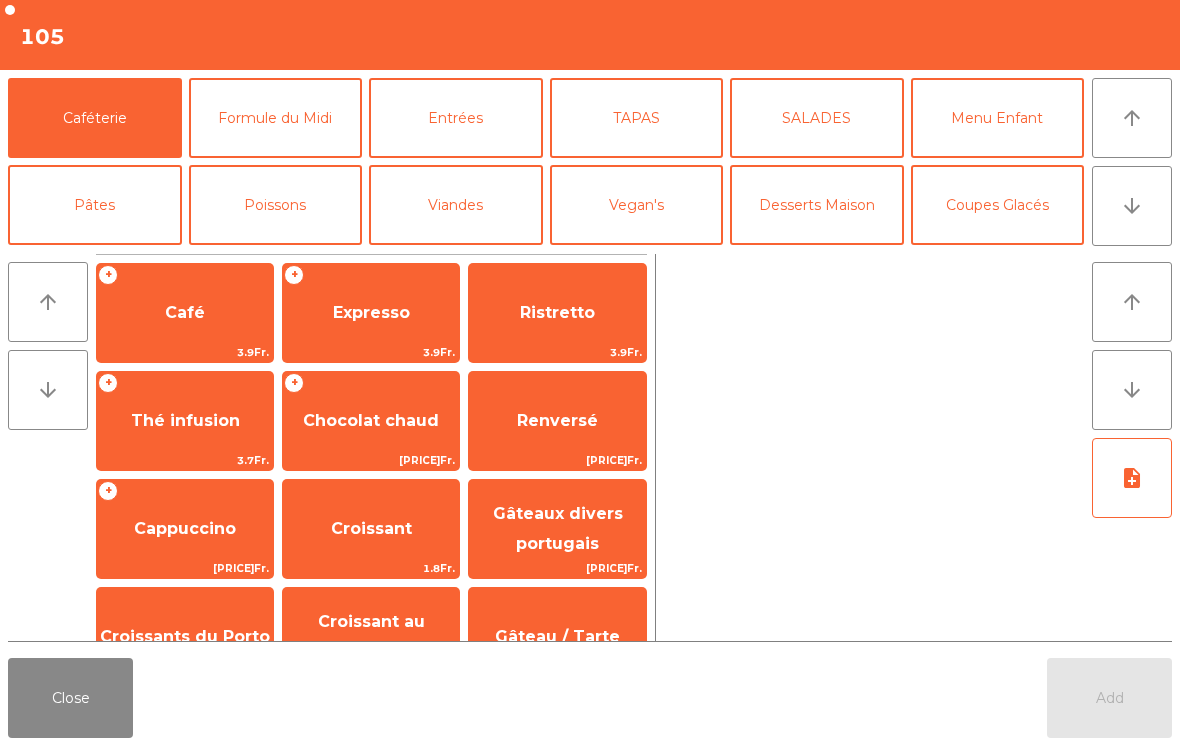 click on "Café" 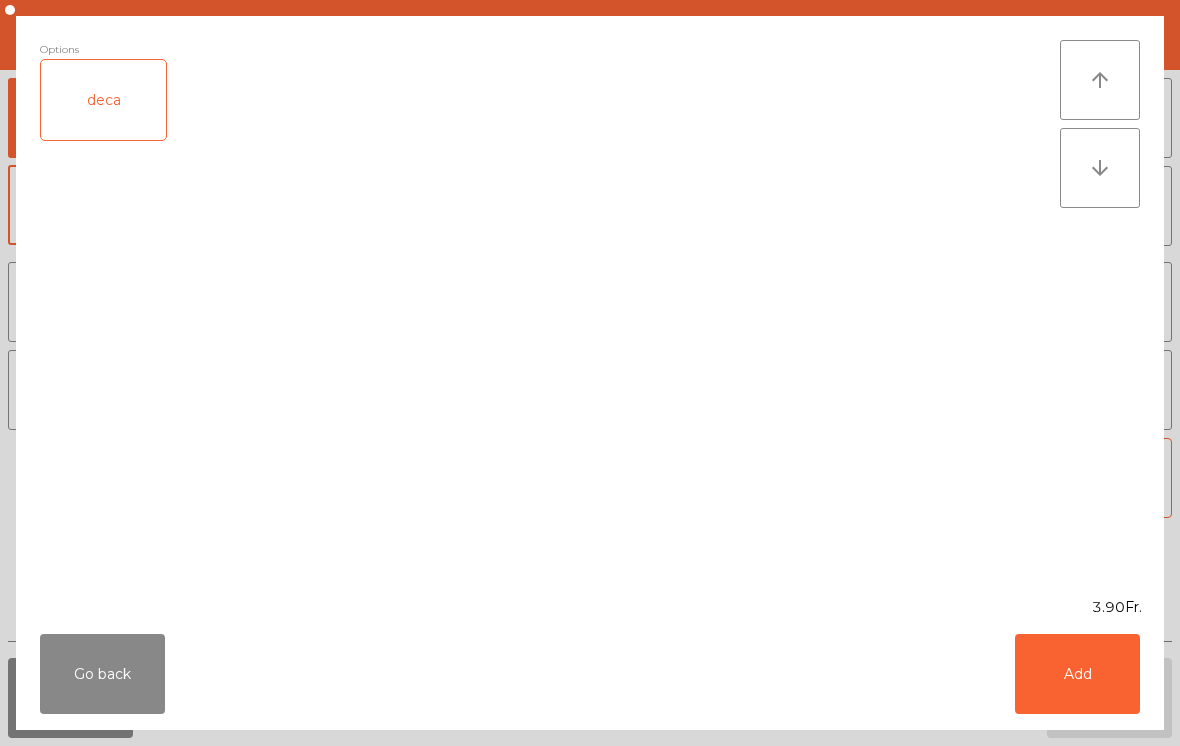 click on "Add" 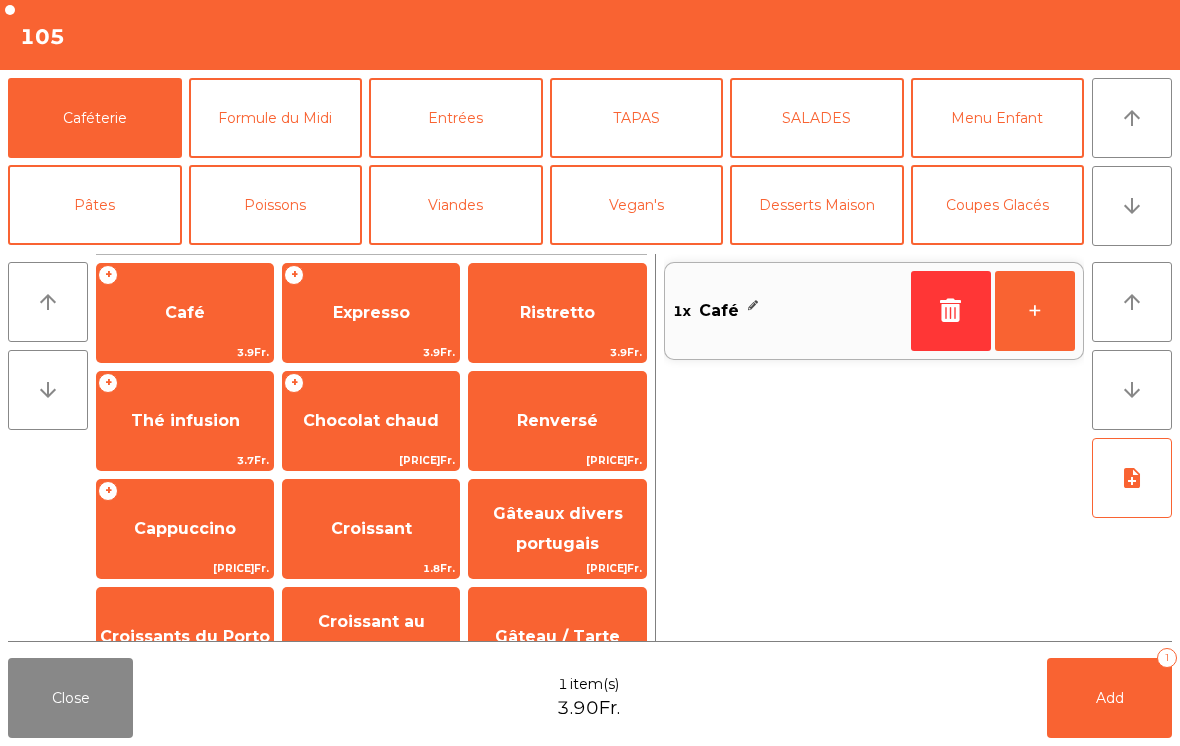 click on "Croissant" 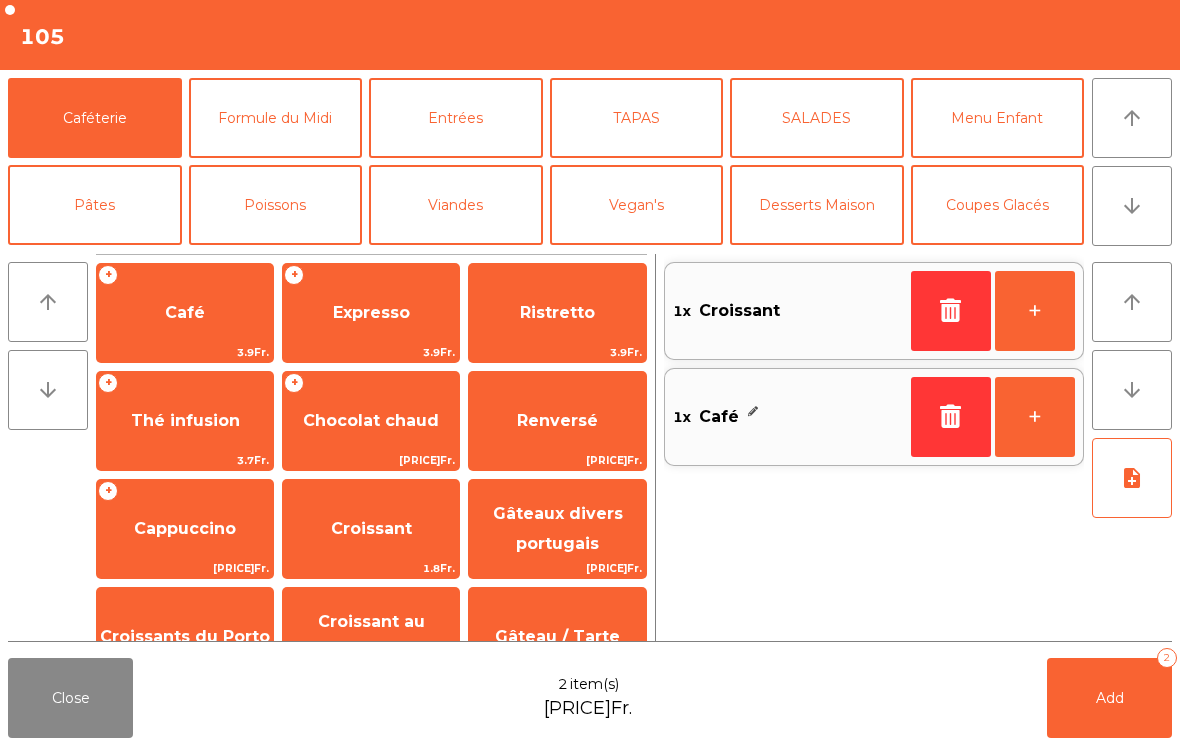 click 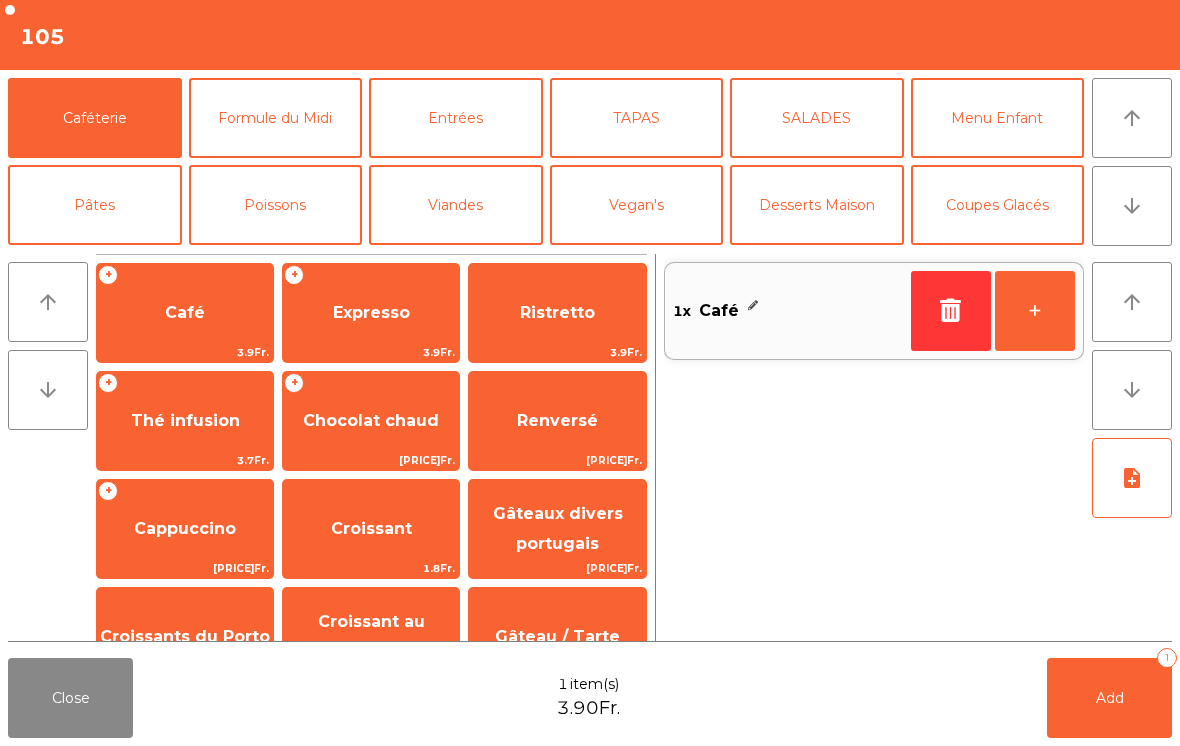 click on "Cappuccino" 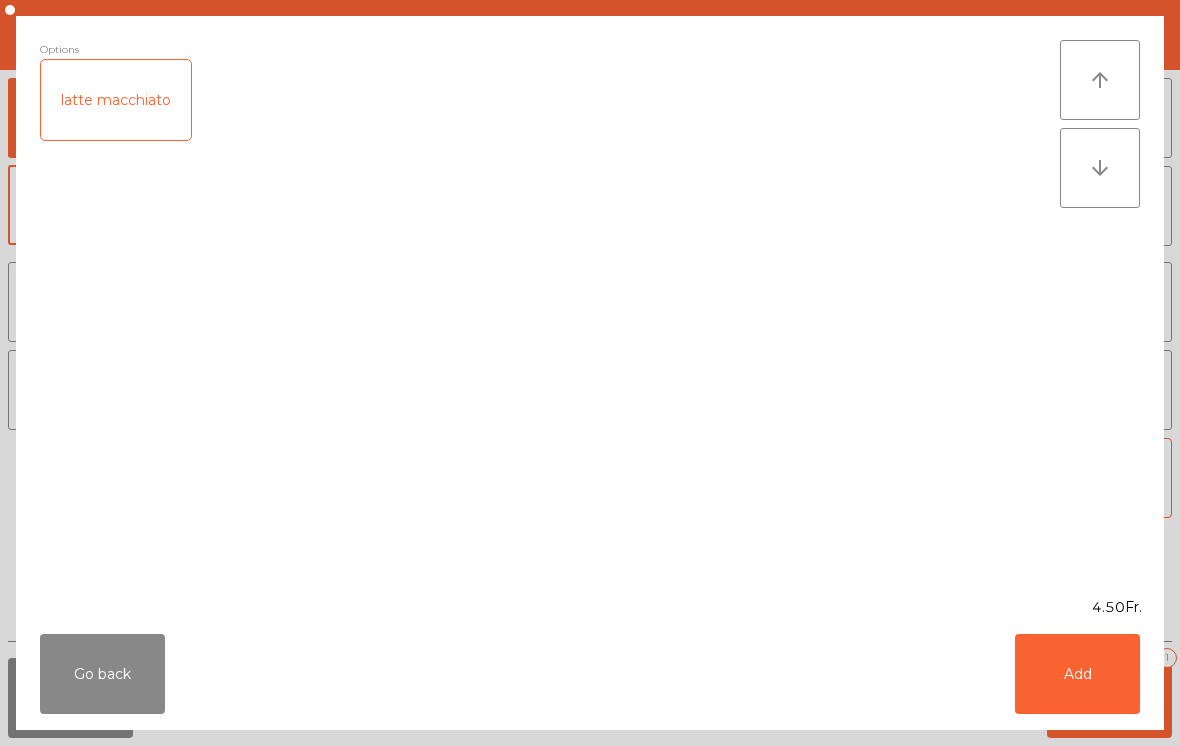 click on "Add" 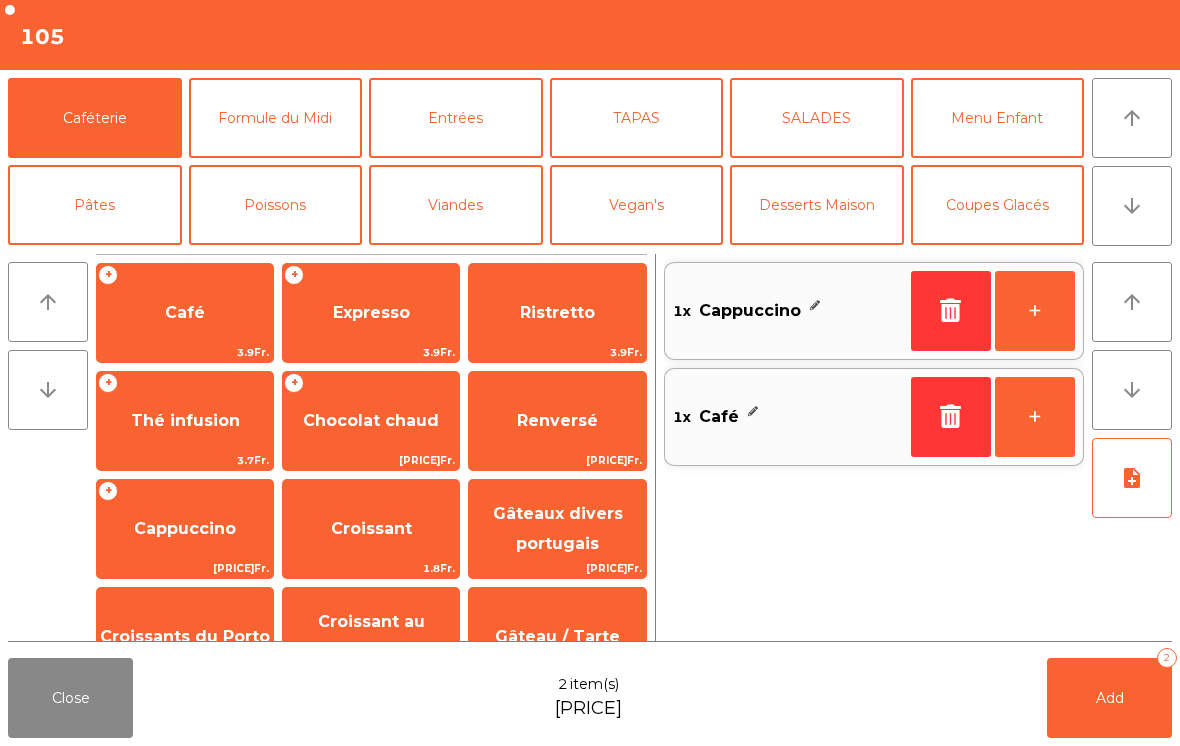 click on "Add   2" 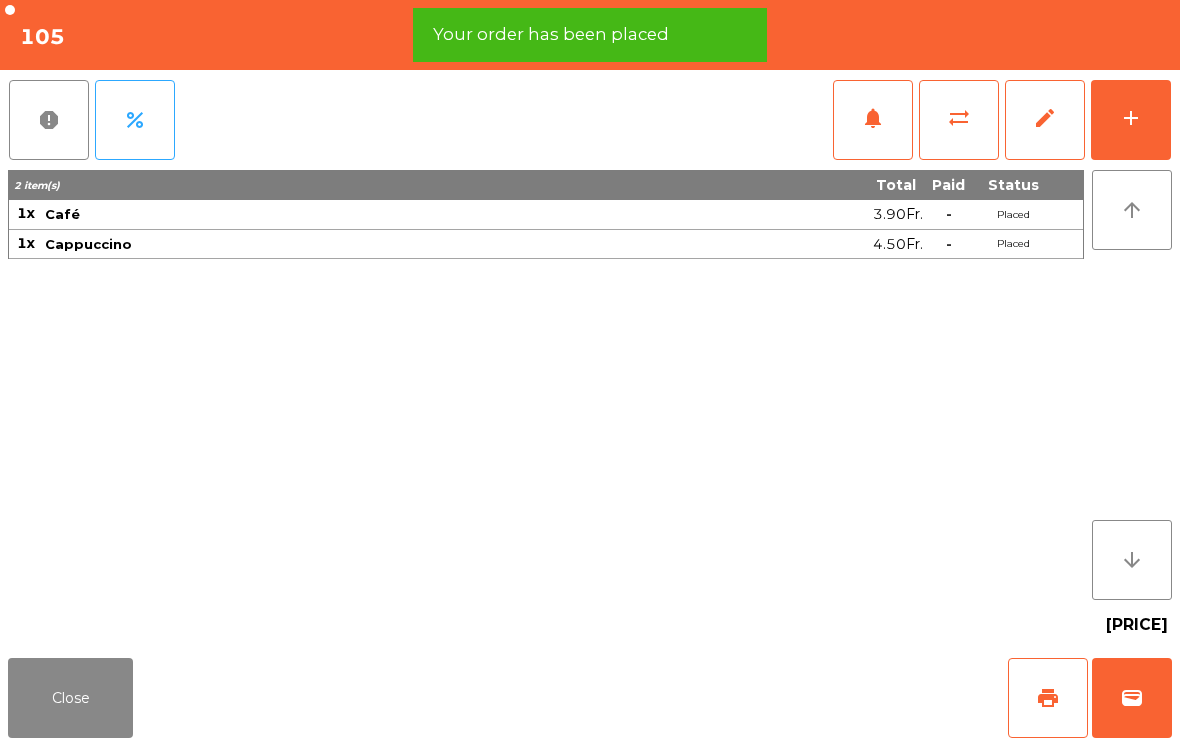 click on "print" 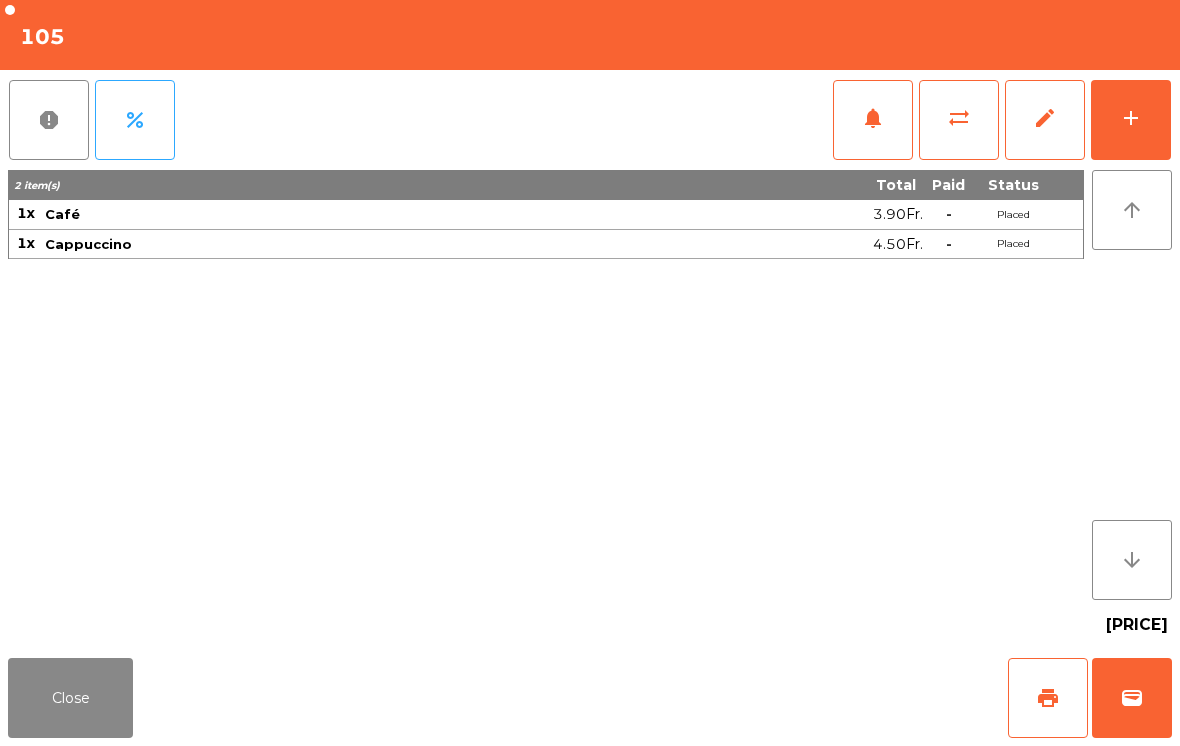 click on "Close" 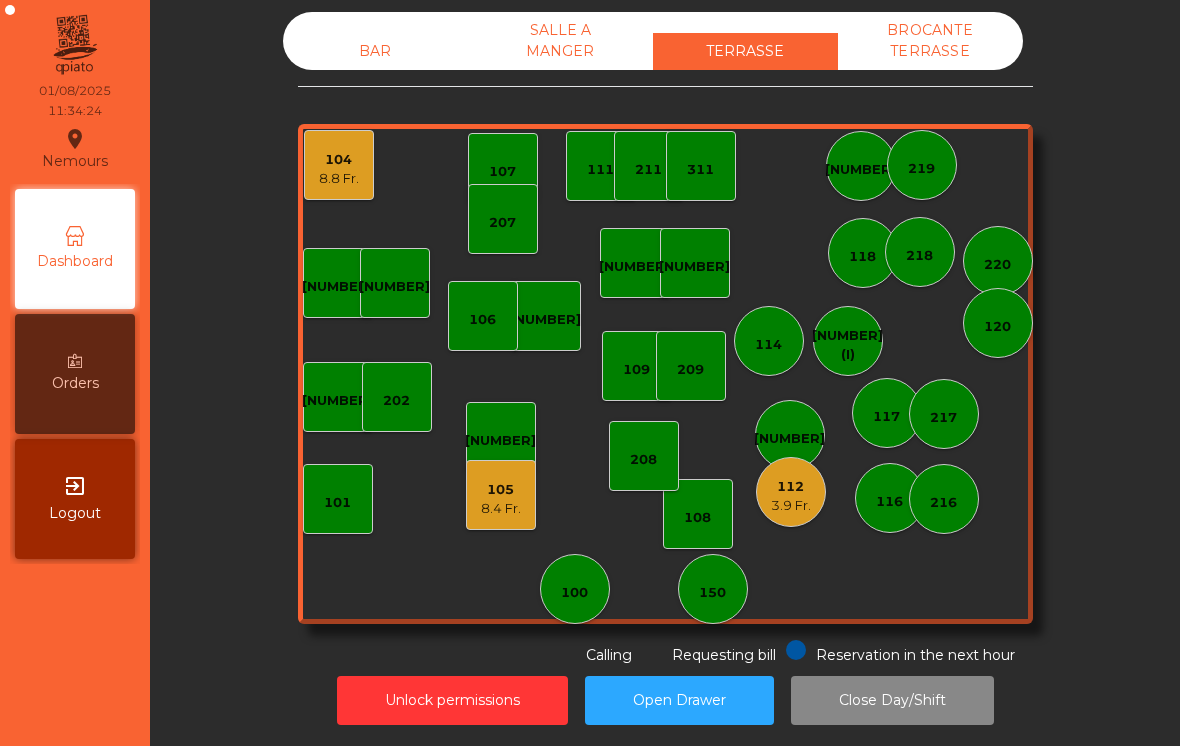 click on "104" 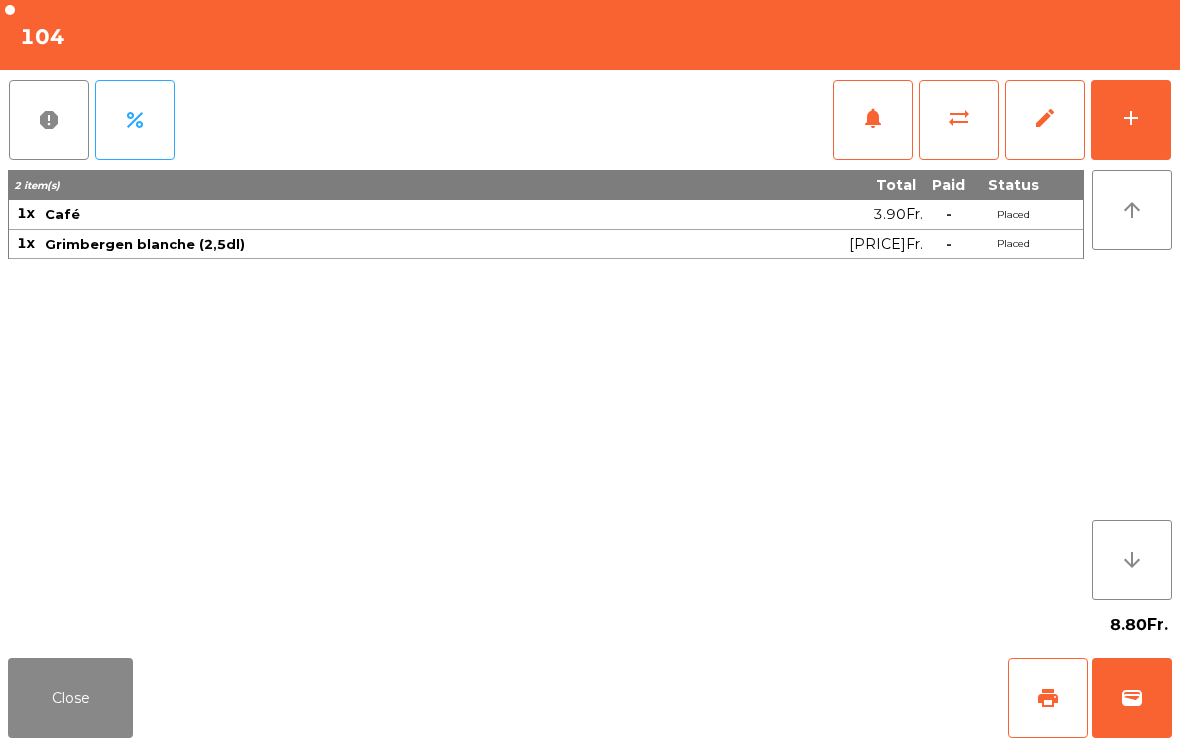 click on "print" 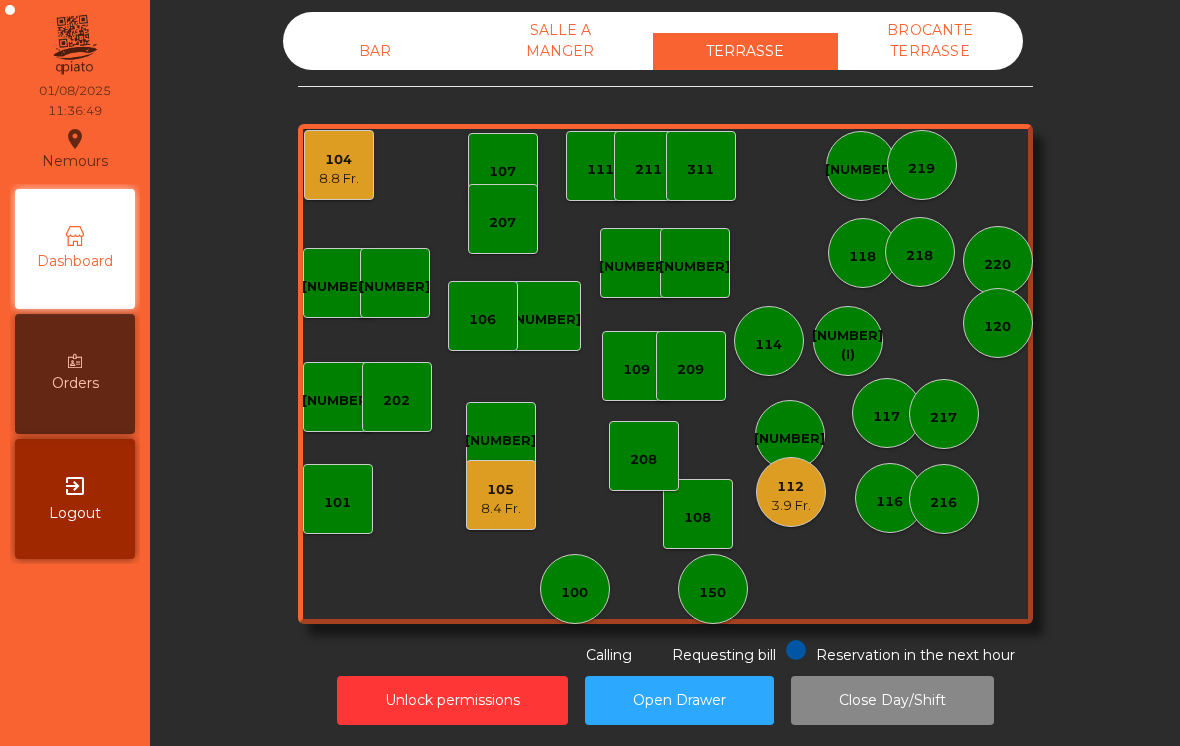 click on "104" 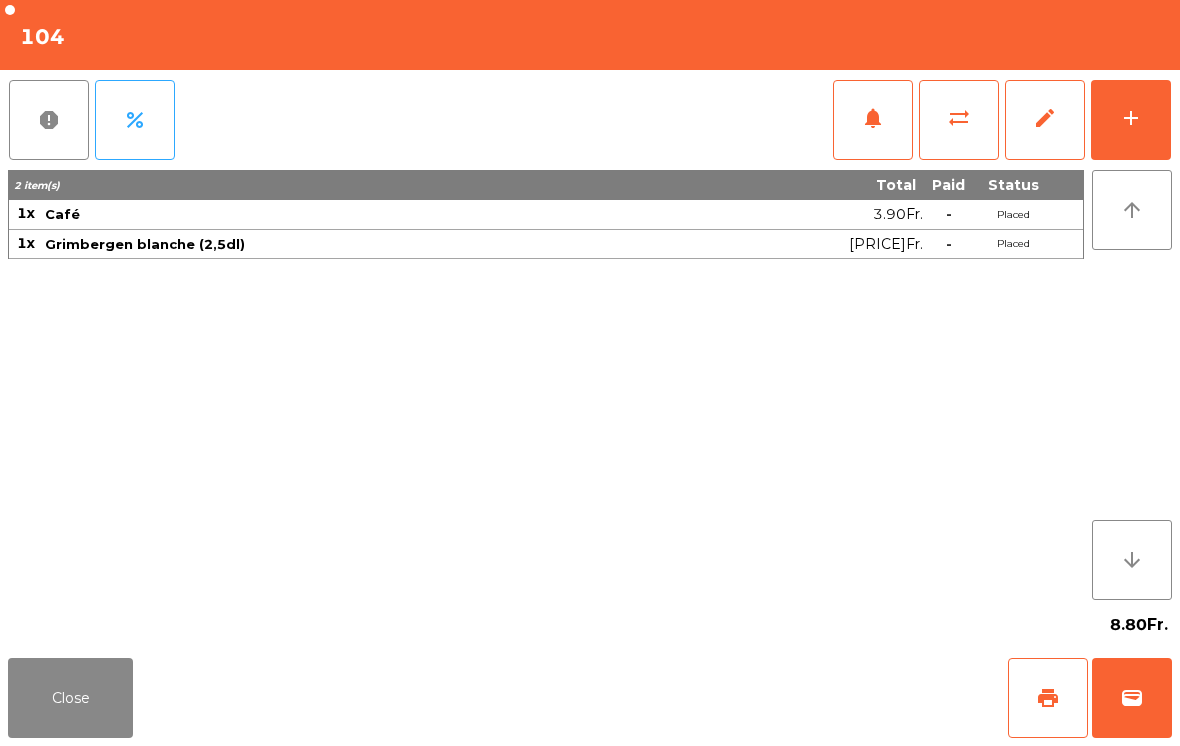 click on "wallet" 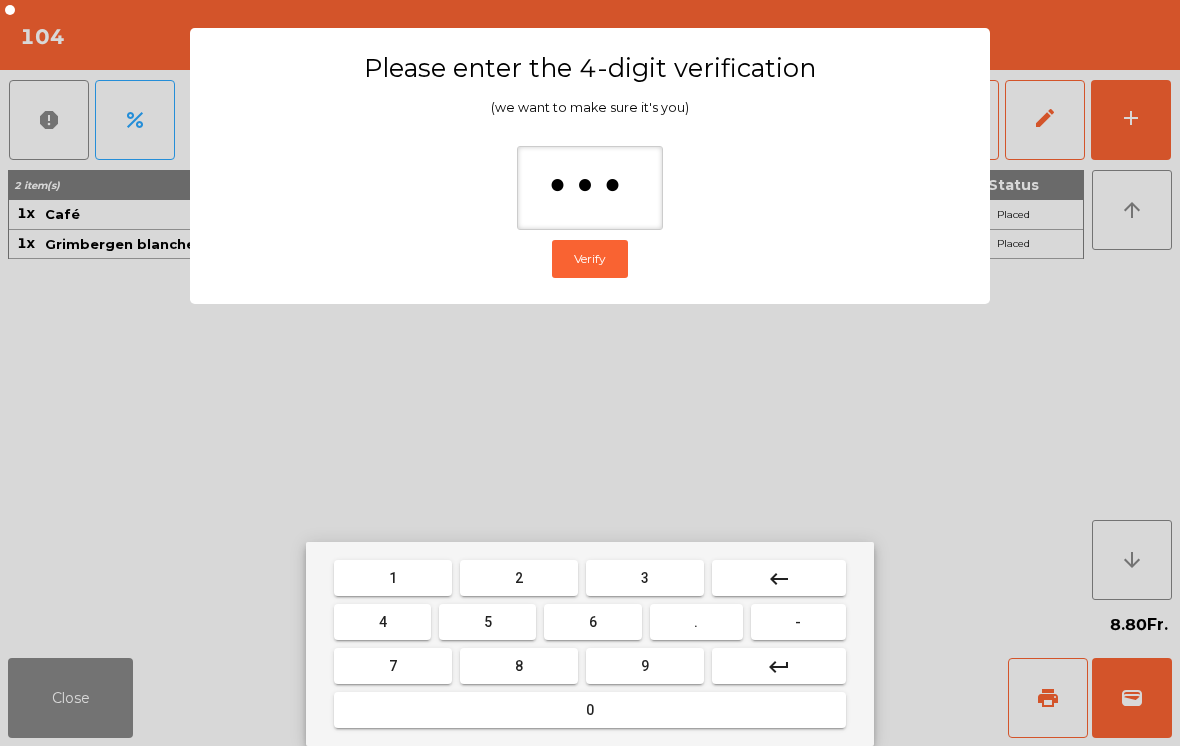 type on "****" 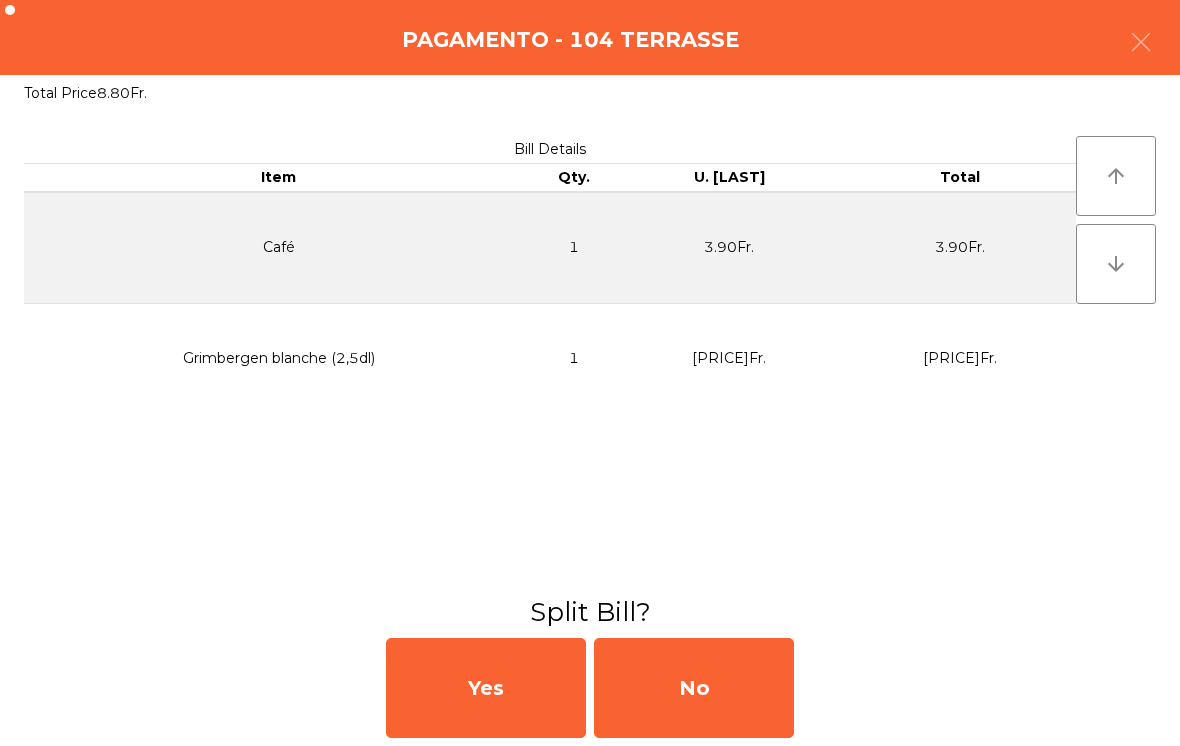 click on "No" 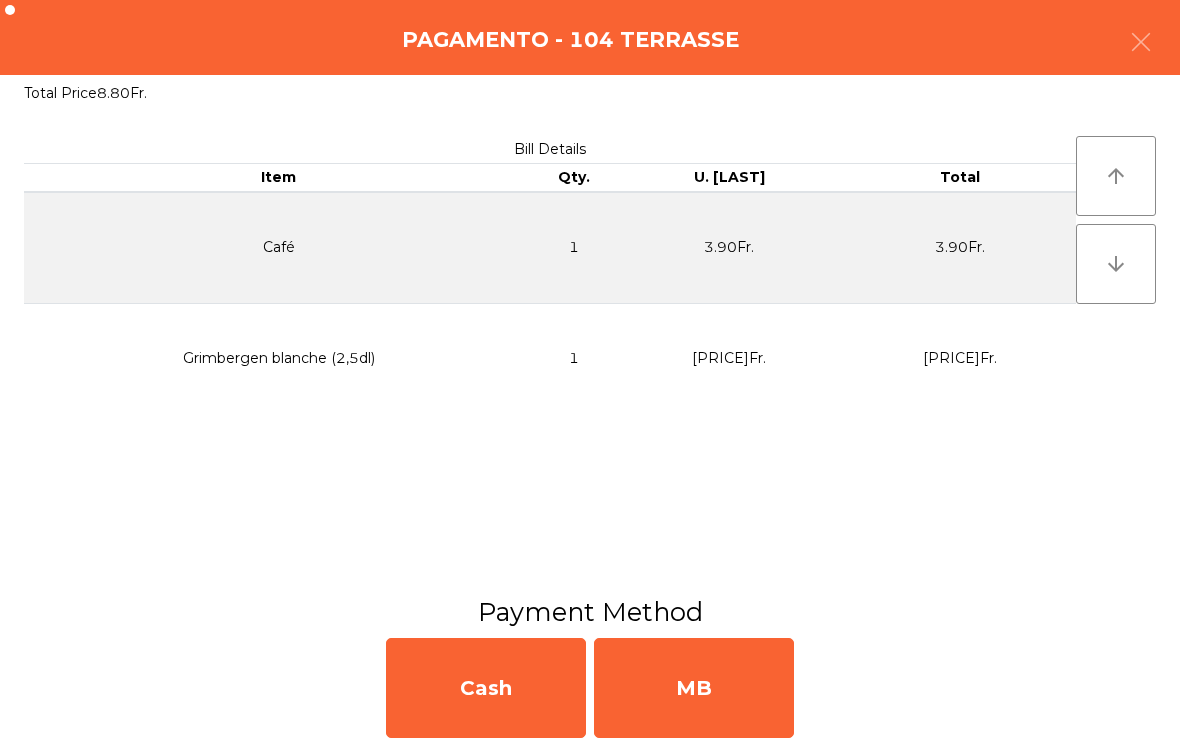 click on "MB" 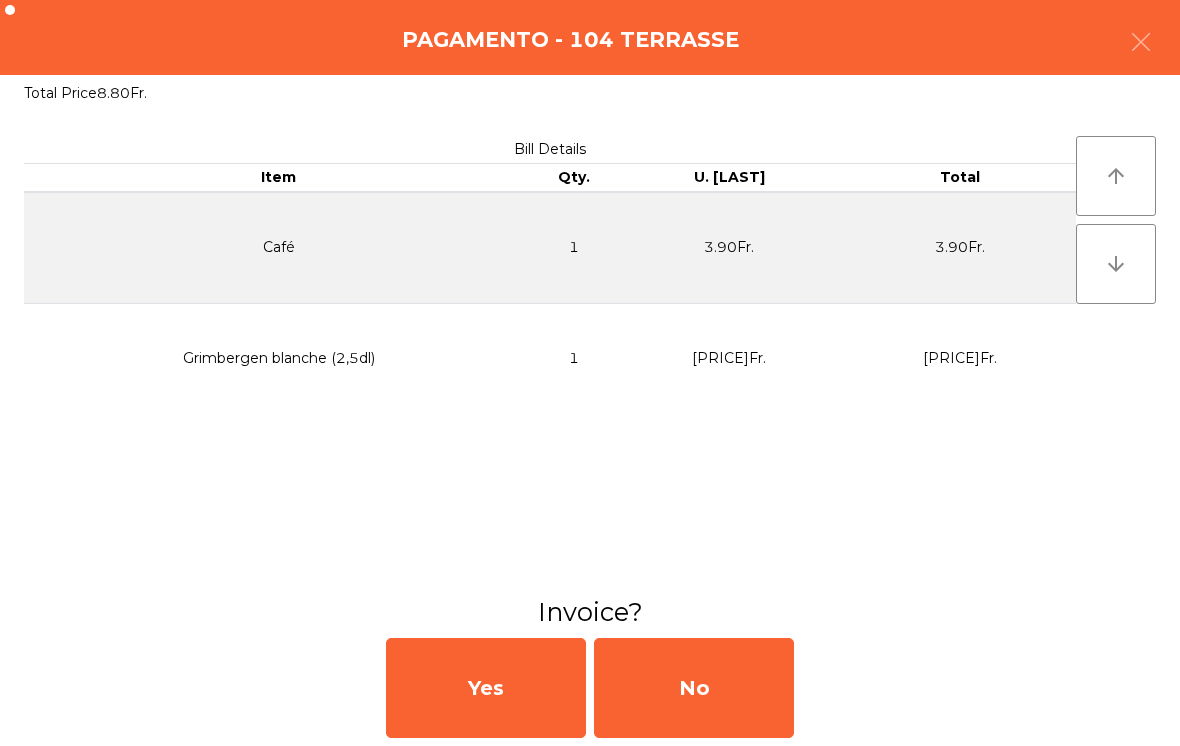 click on "No" 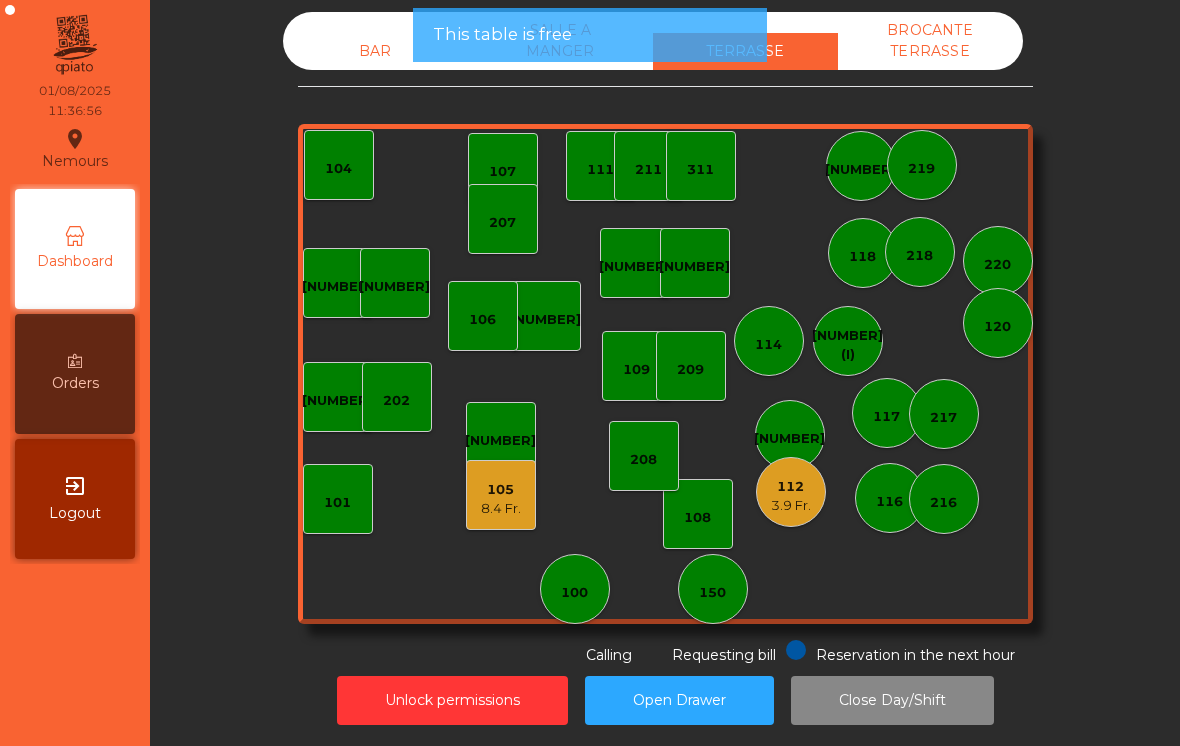 click on "105" 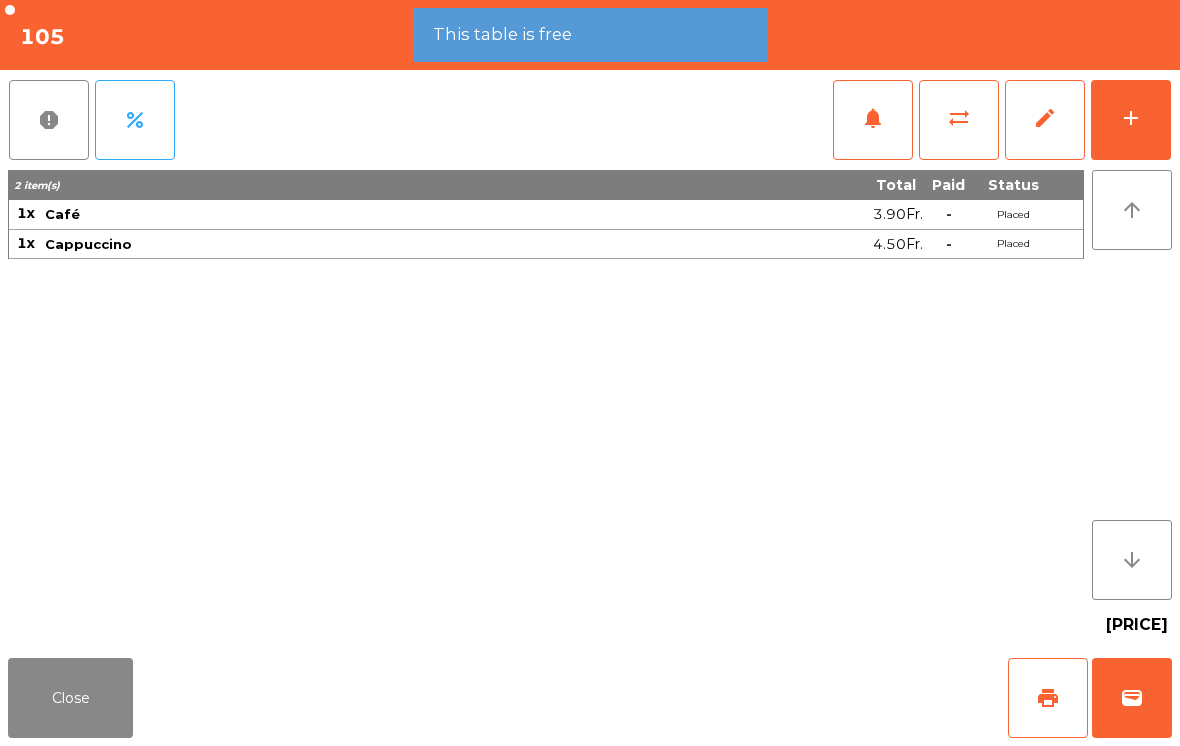 click on "wallet" 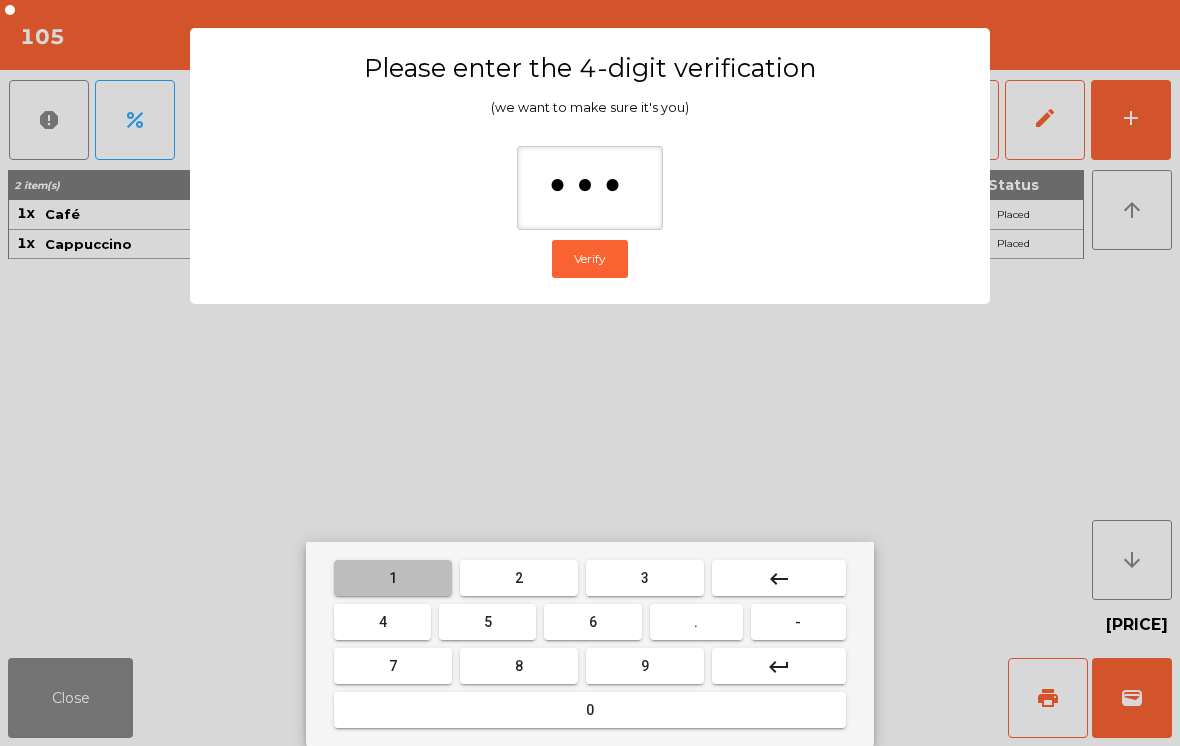 type on "****" 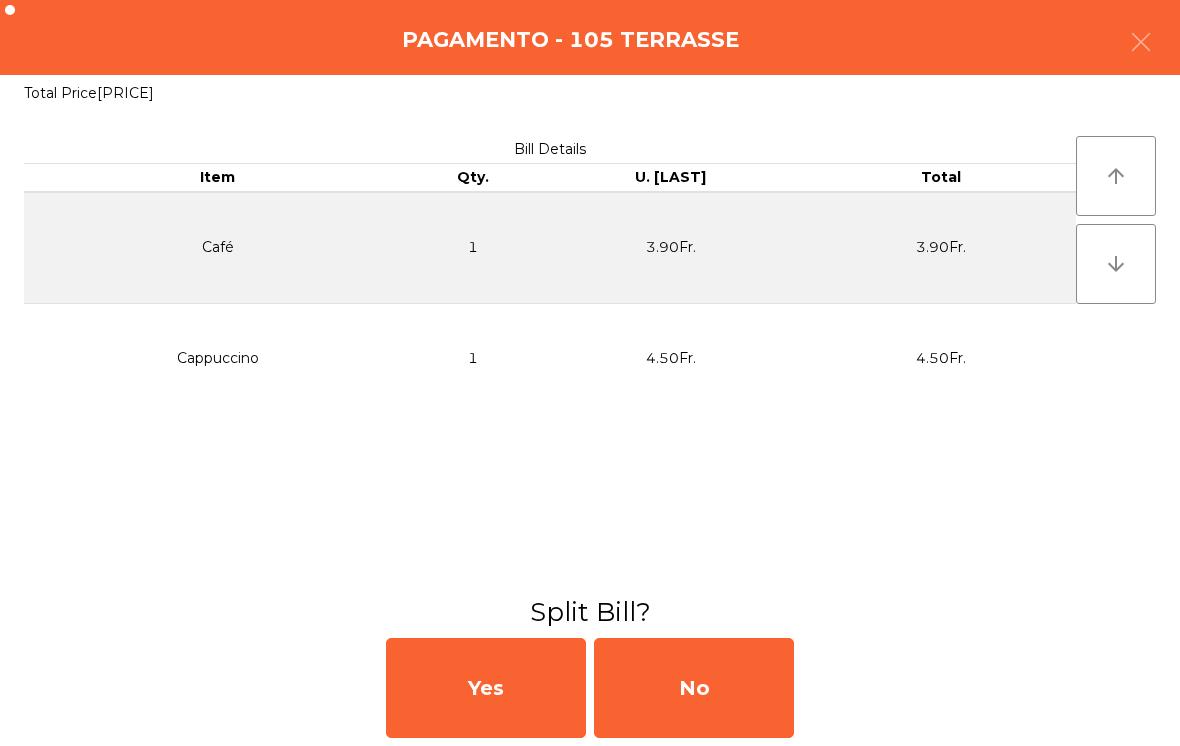 click on "No" 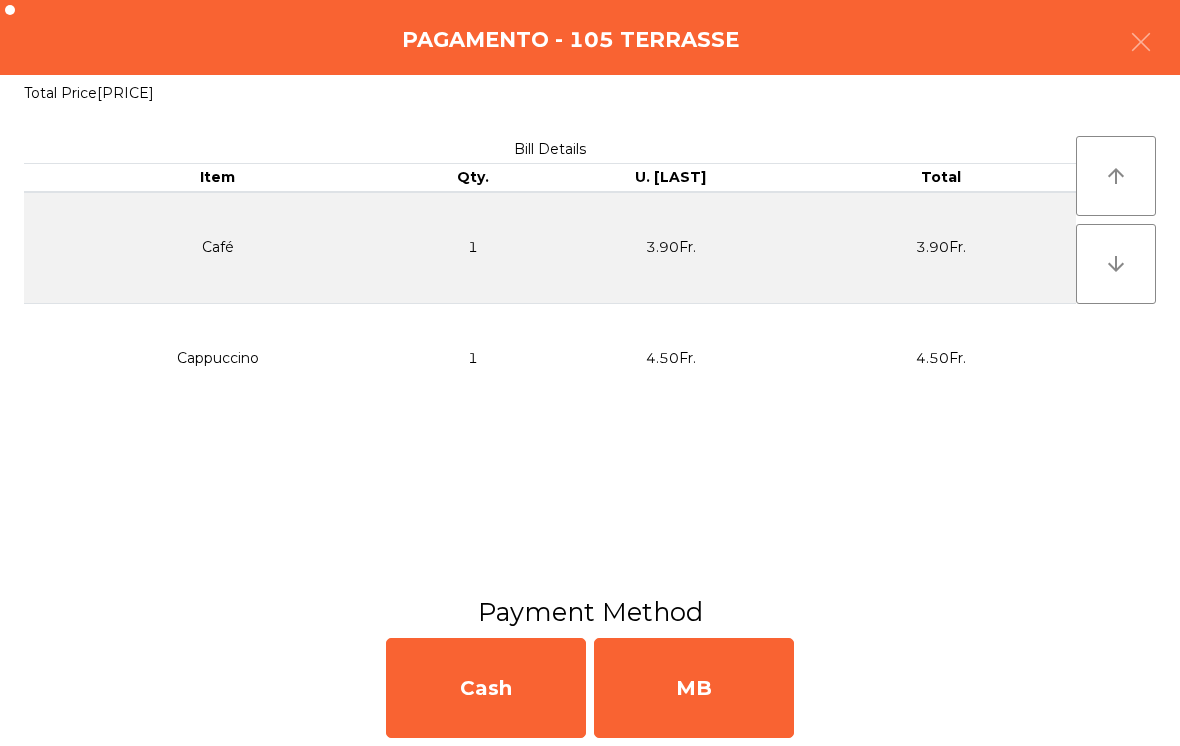 click on "MB" 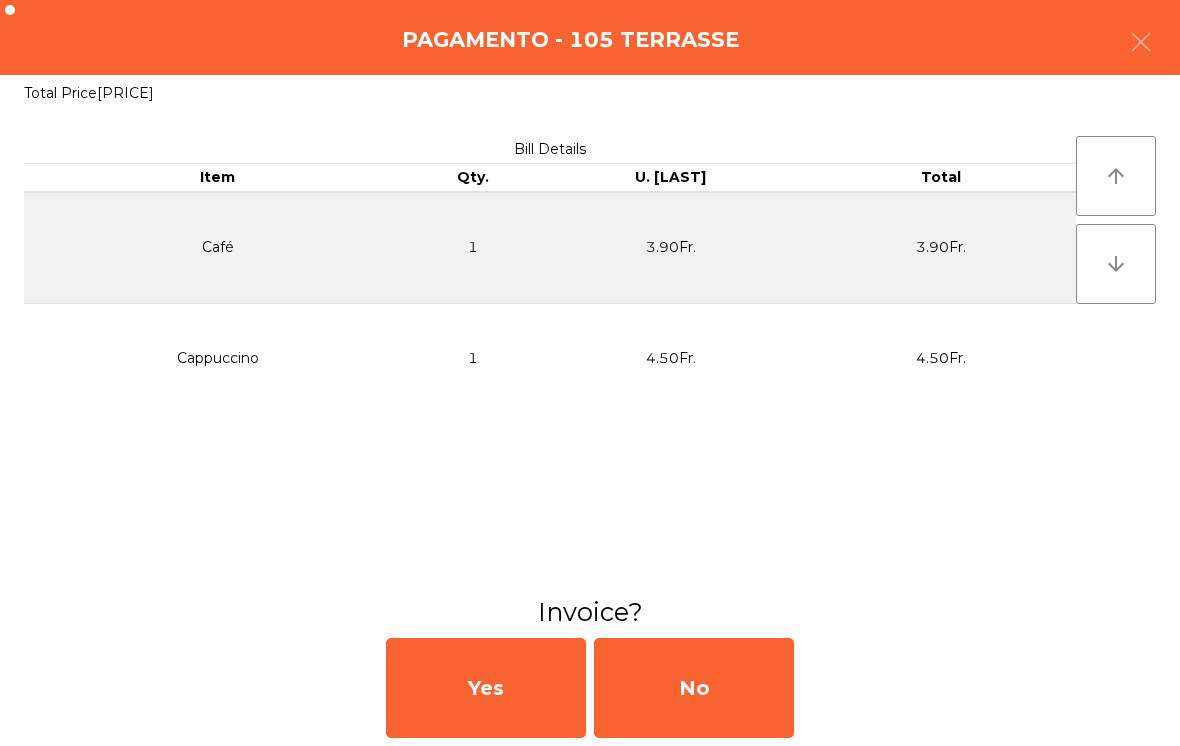 click on "No" 